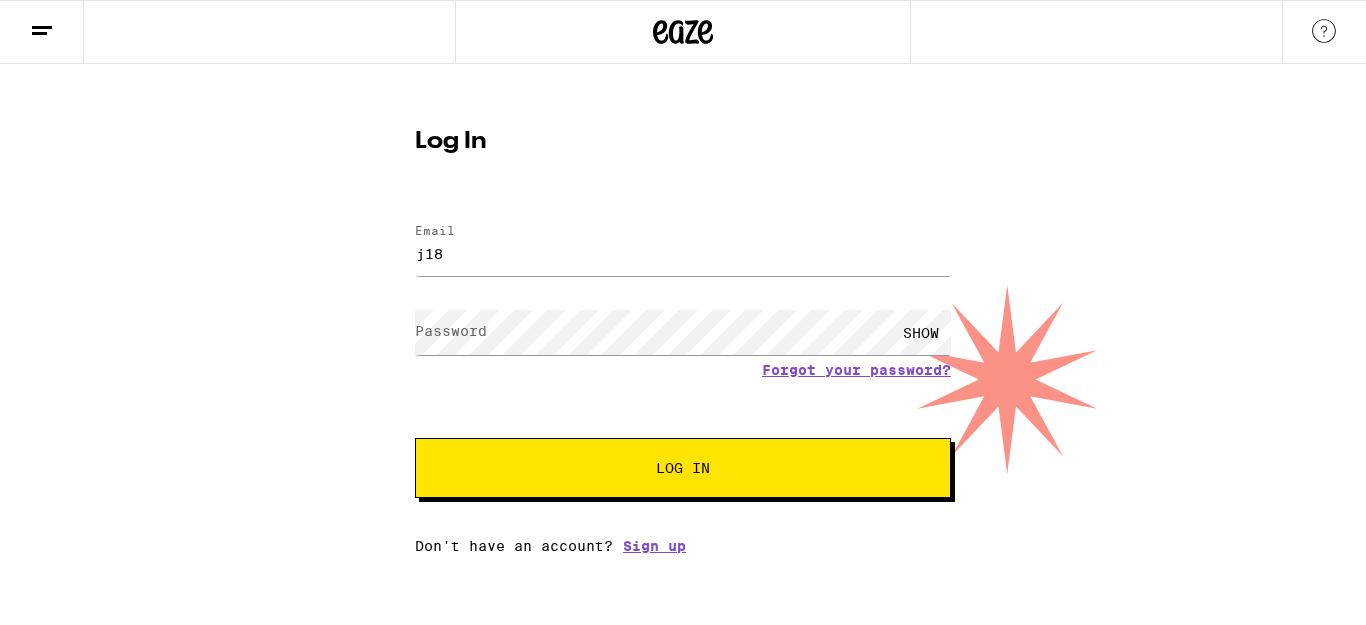 scroll, scrollTop: 0, scrollLeft: 0, axis: both 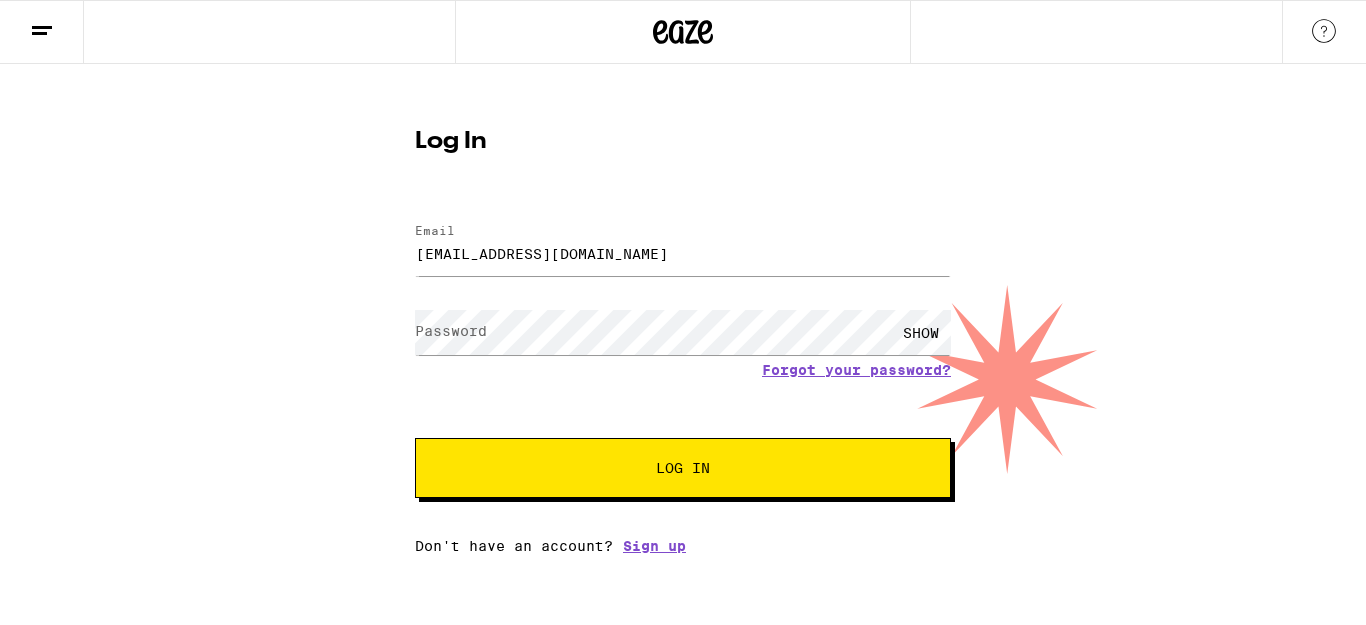 type on "[EMAIL_ADDRESS][DOMAIN_NAME]" 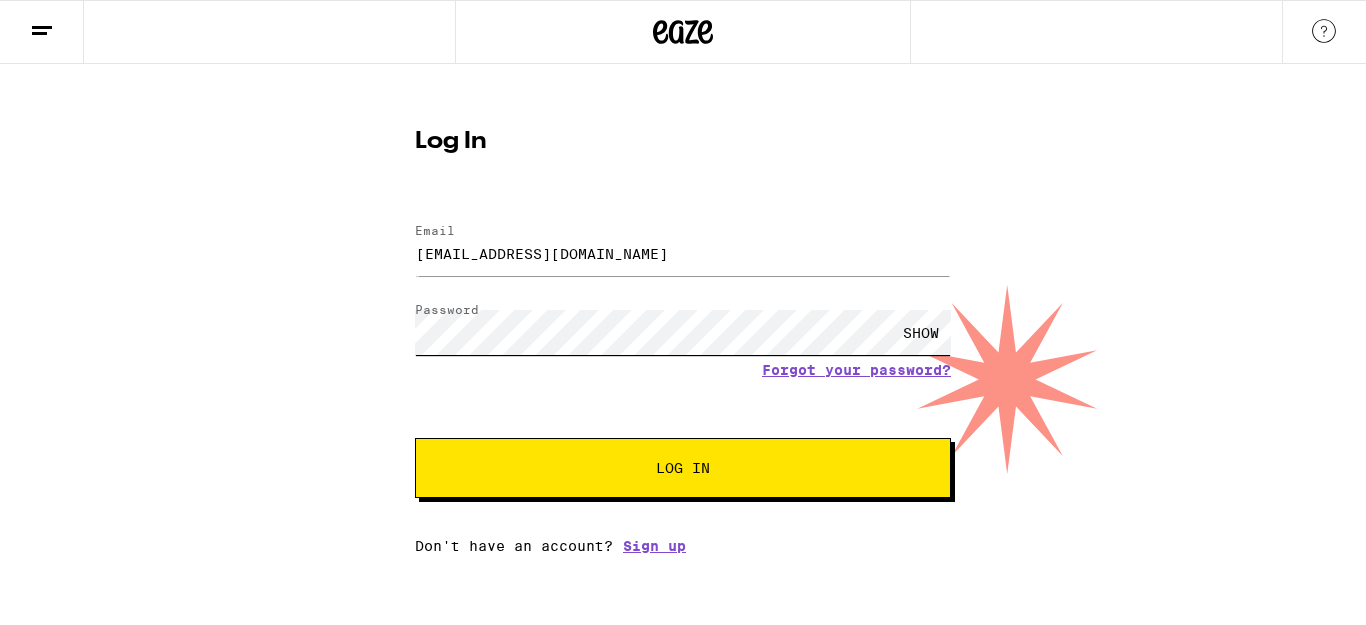 click on "Log In" at bounding box center (683, 468) 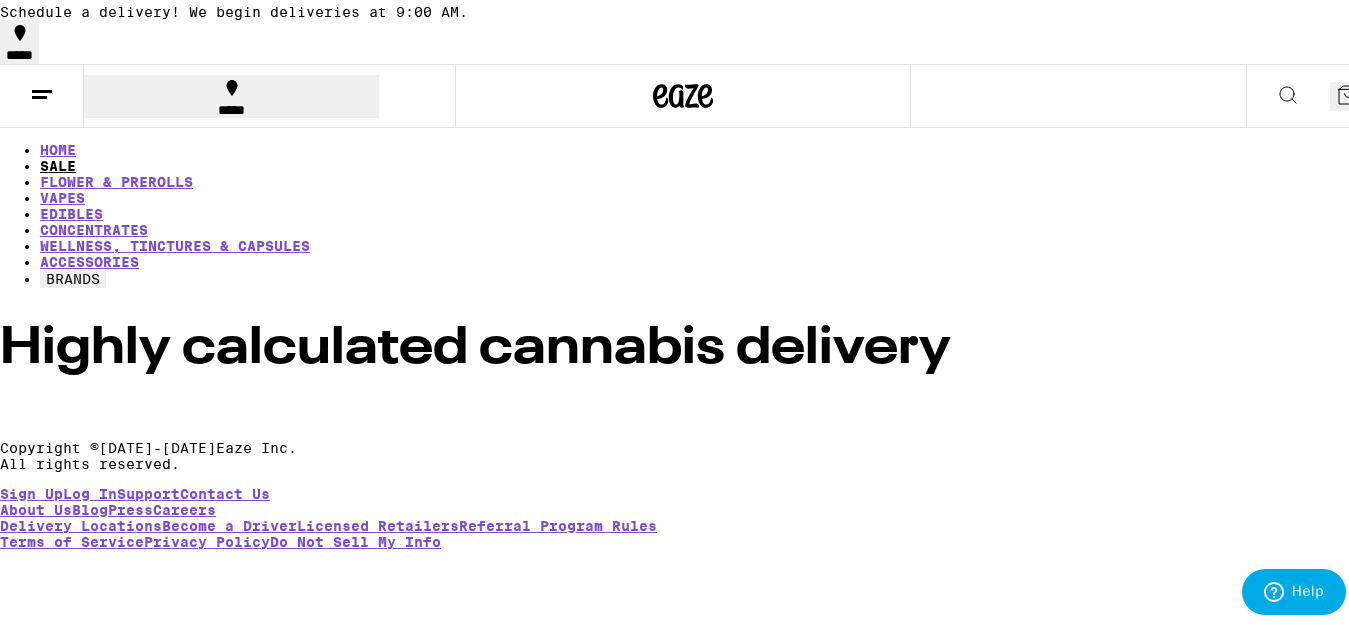 click on "SALE" at bounding box center (58, 162) 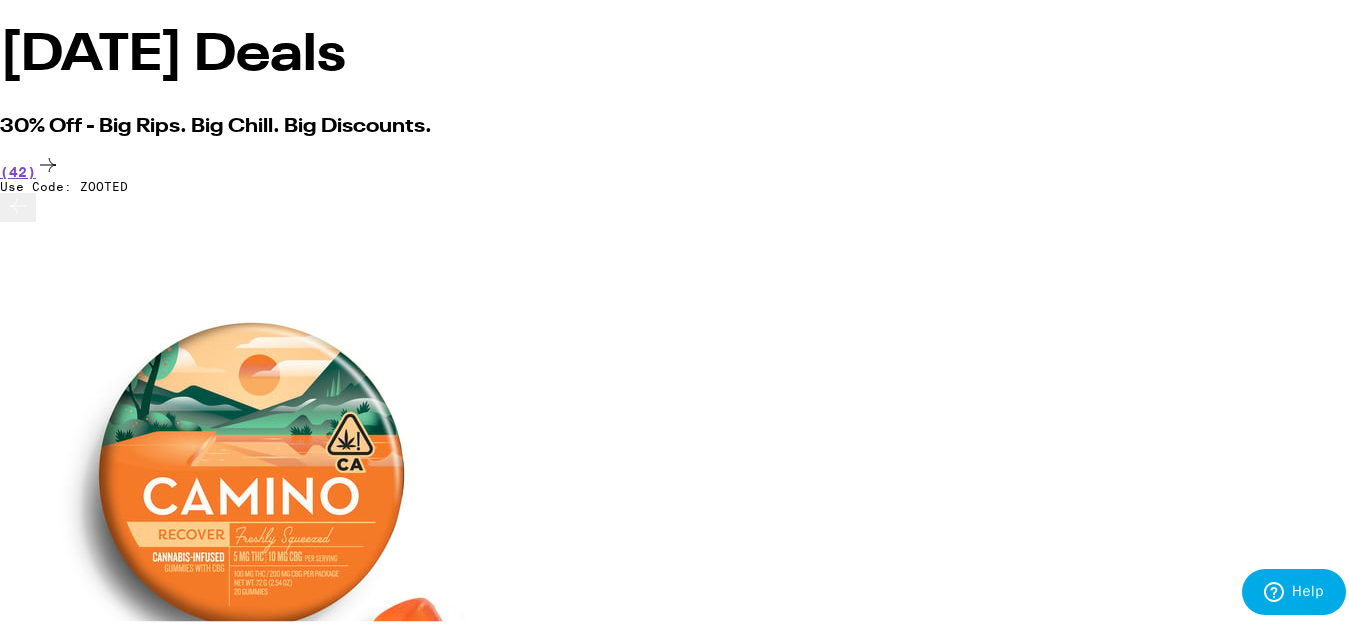 scroll, scrollTop: 300, scrollLeft: 0, axis: vertical 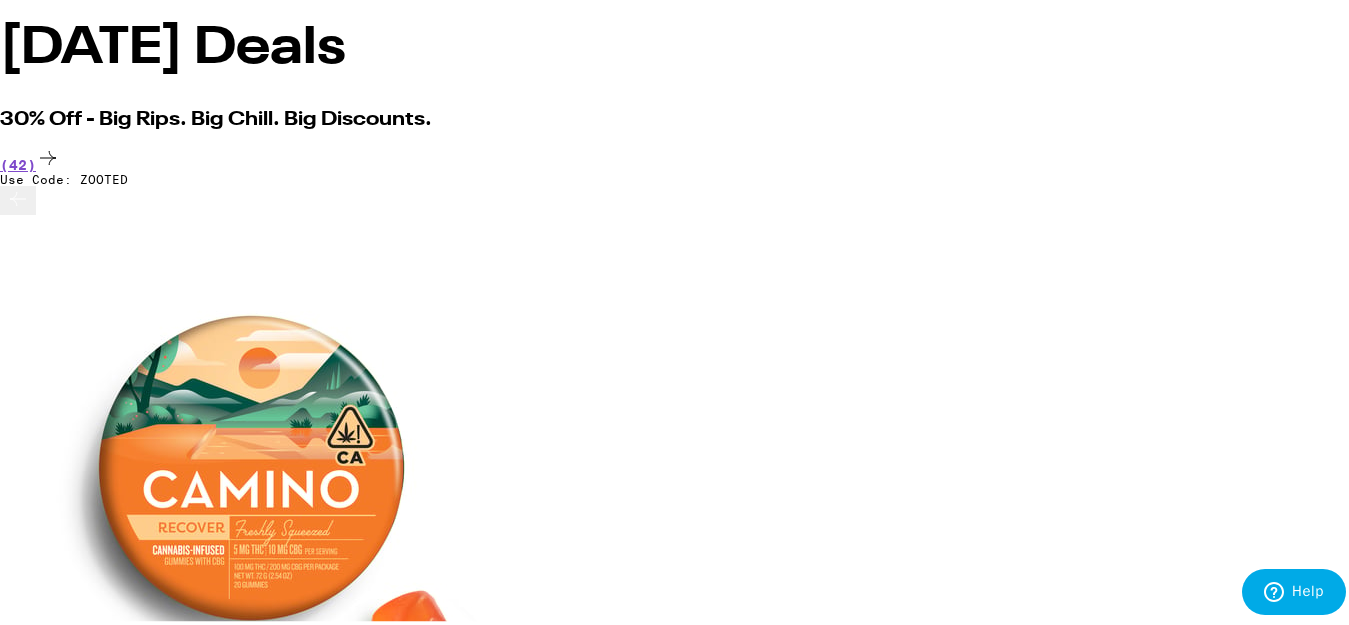 click 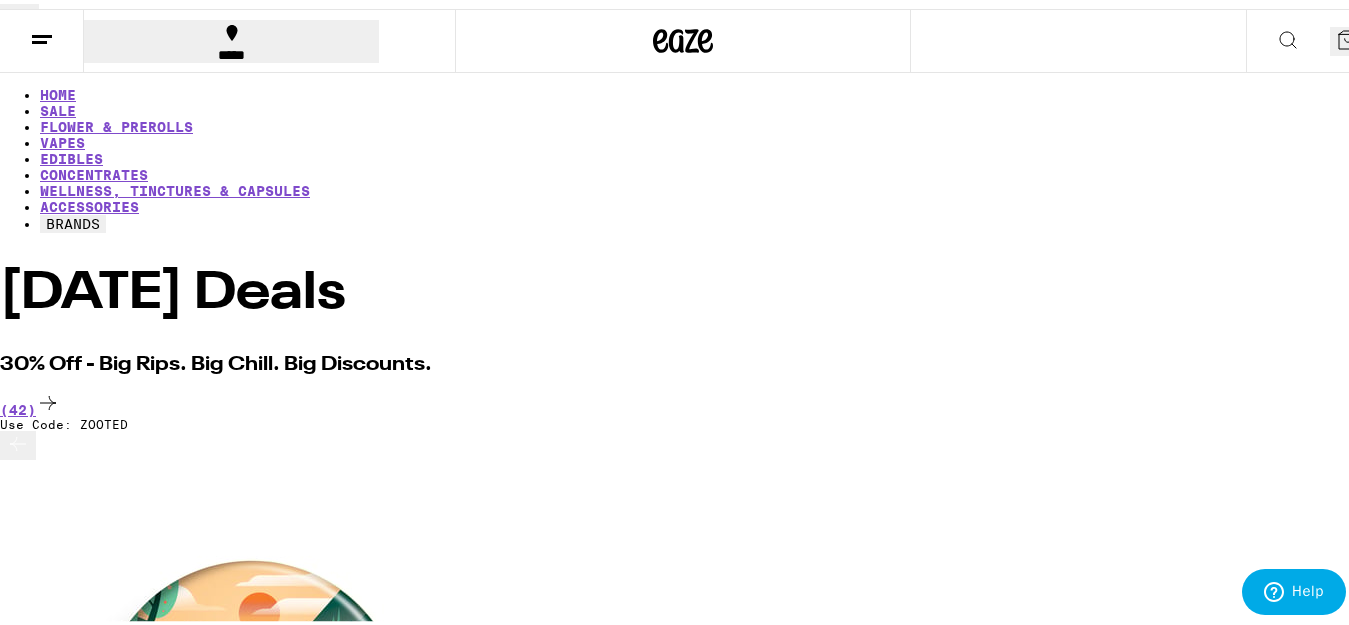 scroll, scrollTop: 0, scrollLeft: 0, axis: both 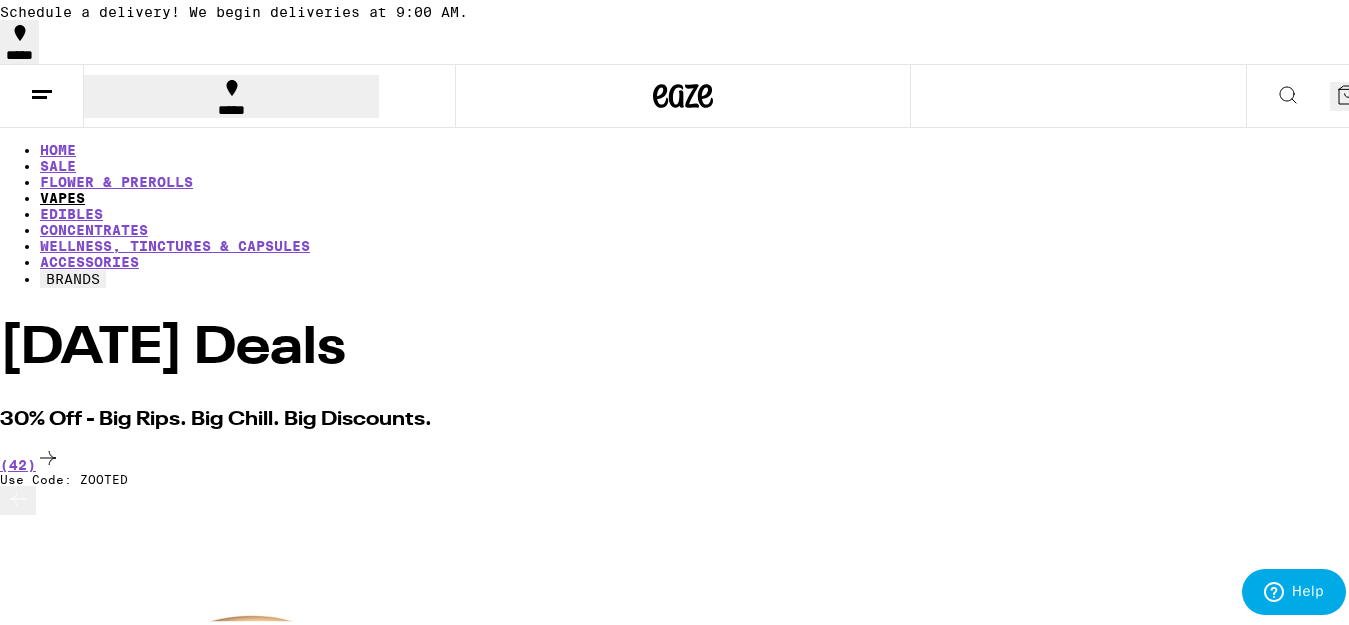 click on "VAPES" at bounding box center [62, 194] 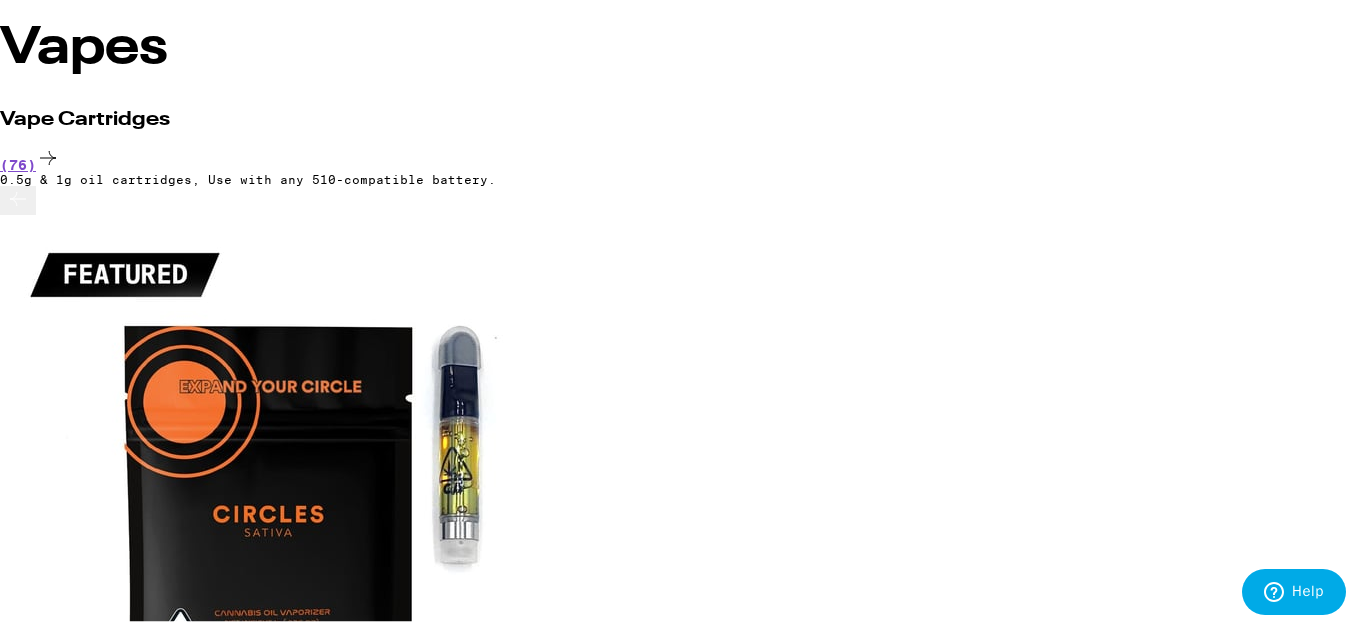 scroll, scrollTop: 600, scrollLeft: 0, axis: vertical 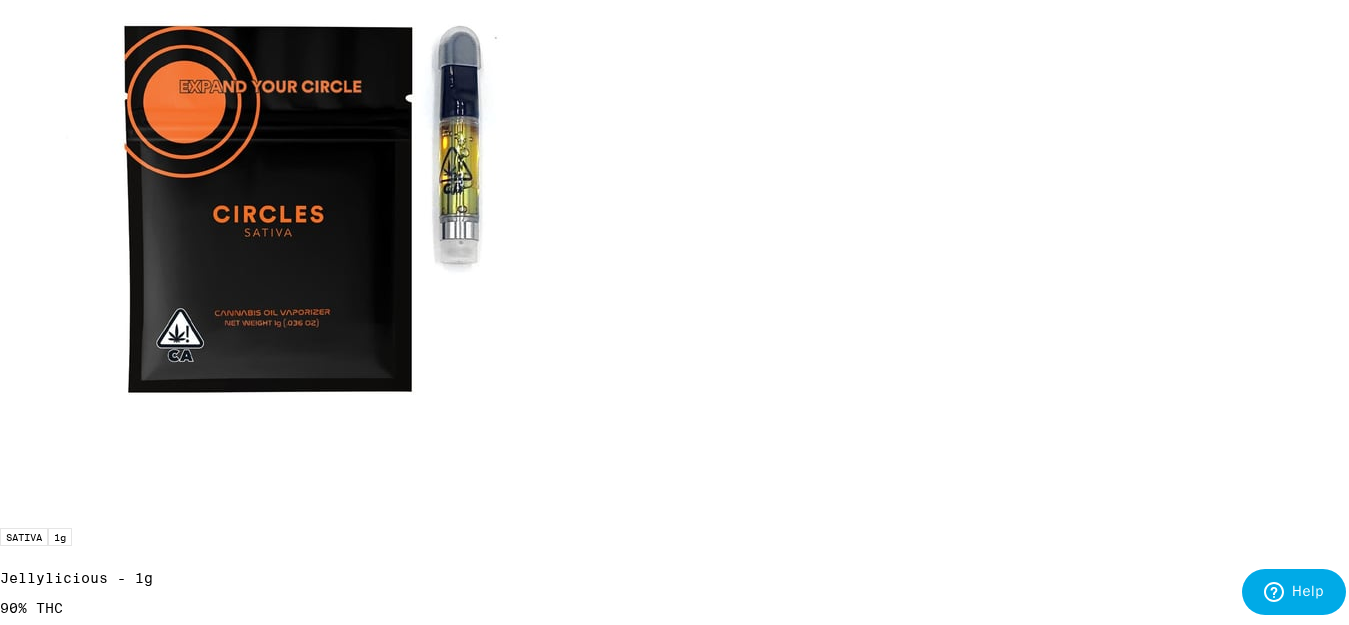 click 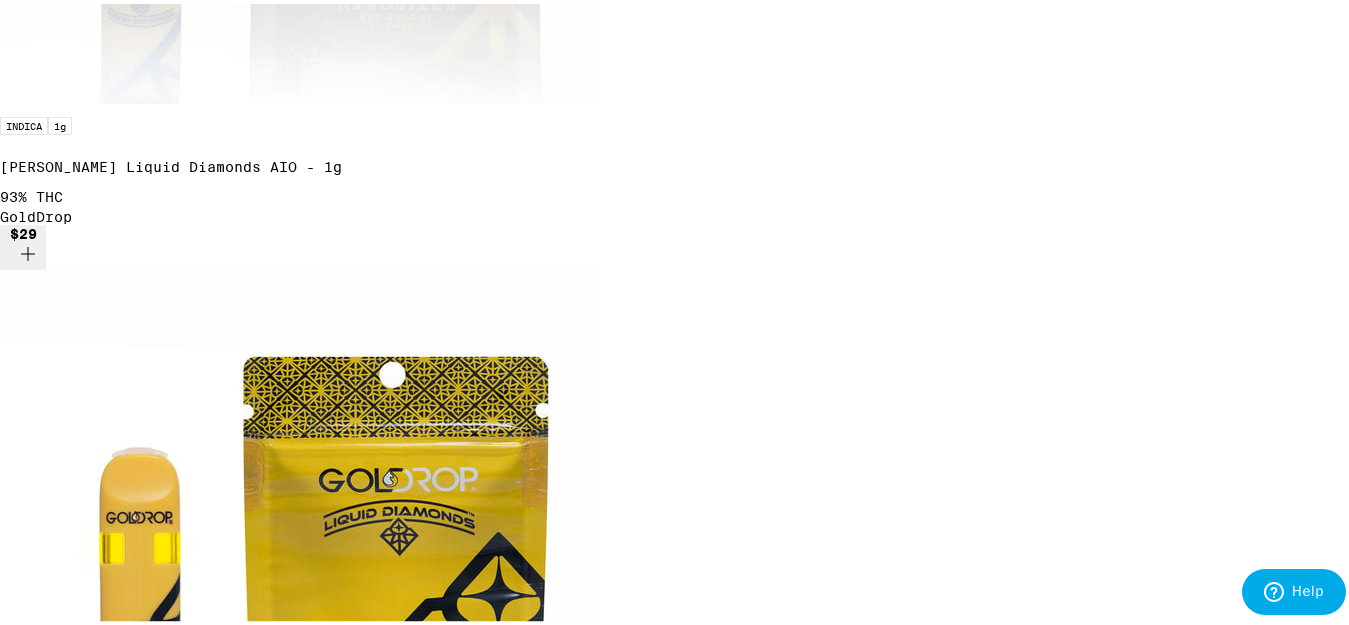 scroll, scrollTop: 7500, scrollLeft: 0, axis: vertical 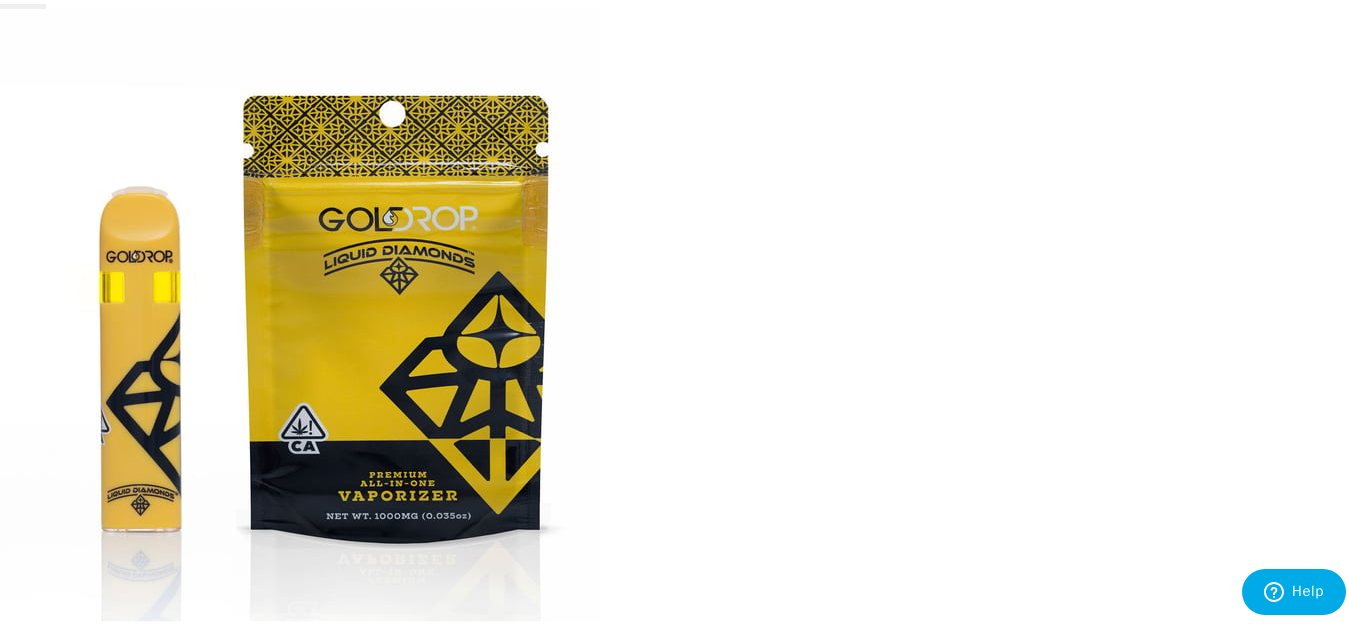 click at bounding box center [42, -7408] 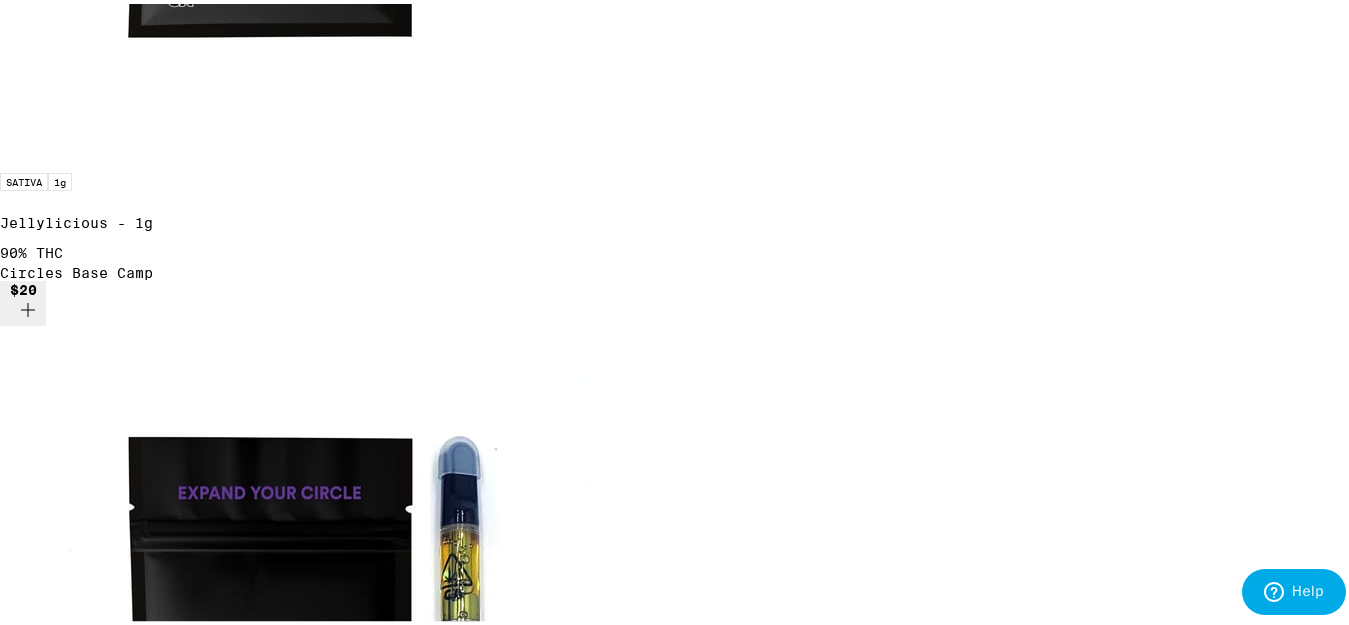 scroll, scrollTop: 1100, scrollLeft: 0, axis: vertical 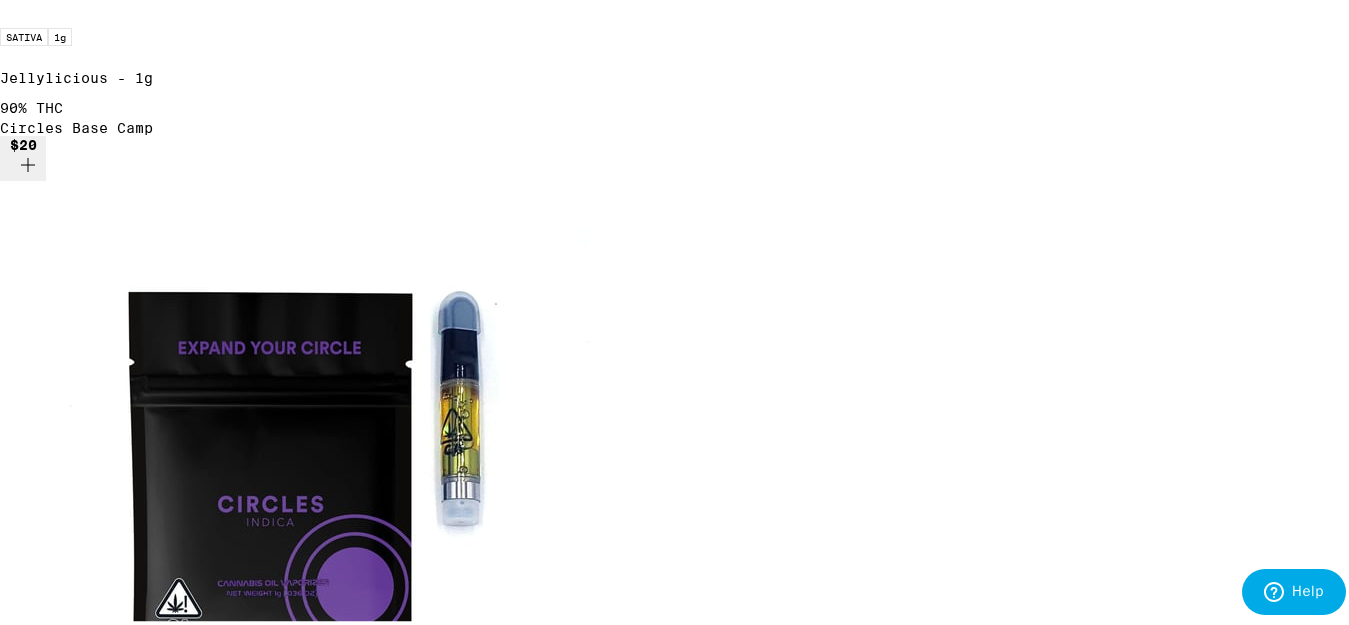 click 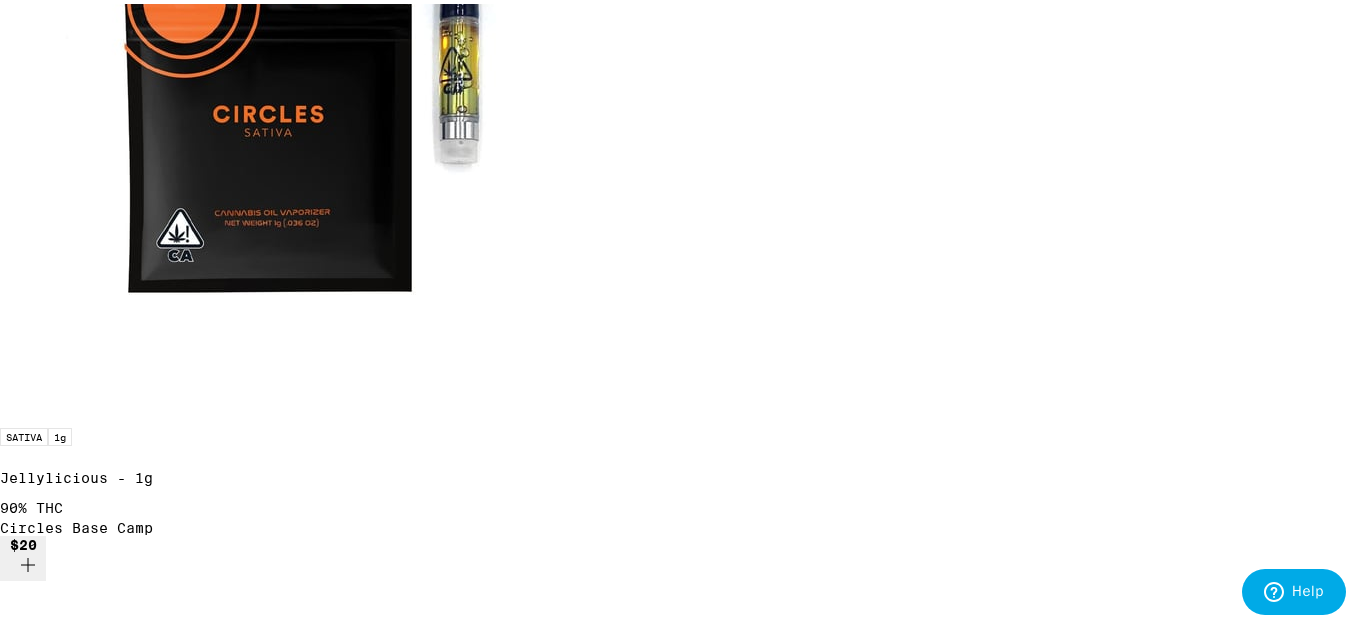 scroll, scrollTop: 0, scrollLeft: 0, axis: both 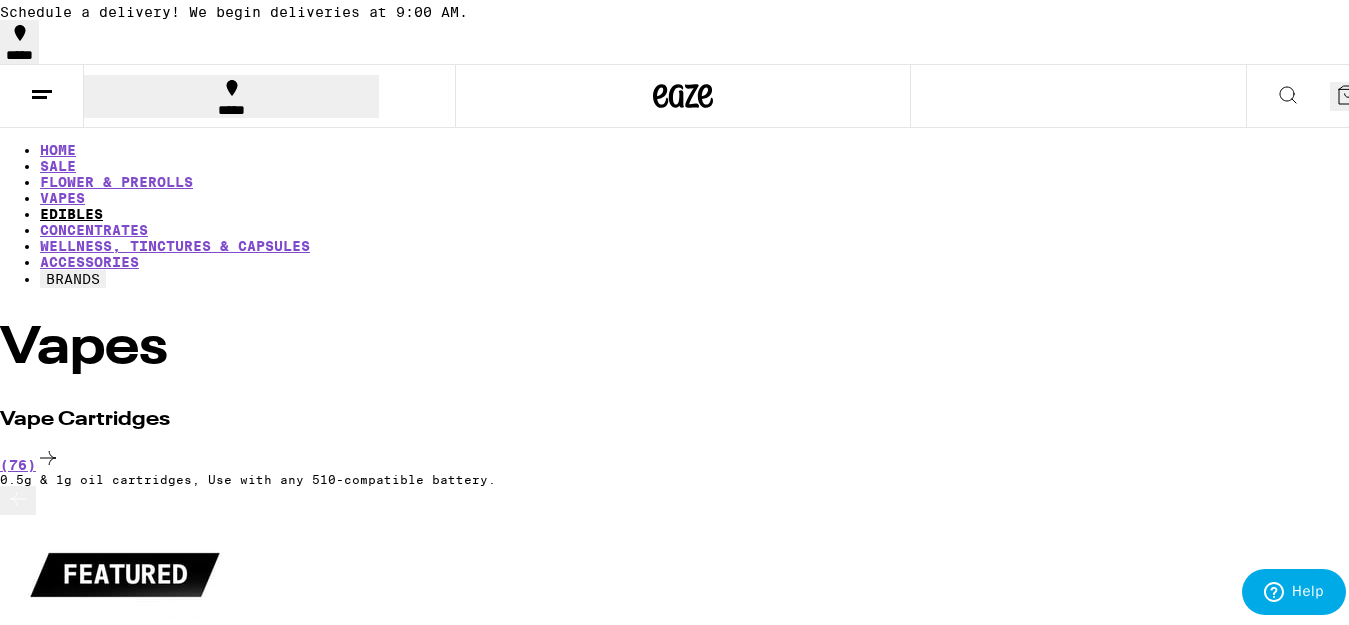 click on "EDIBLES" at bounding box center (71, 210) 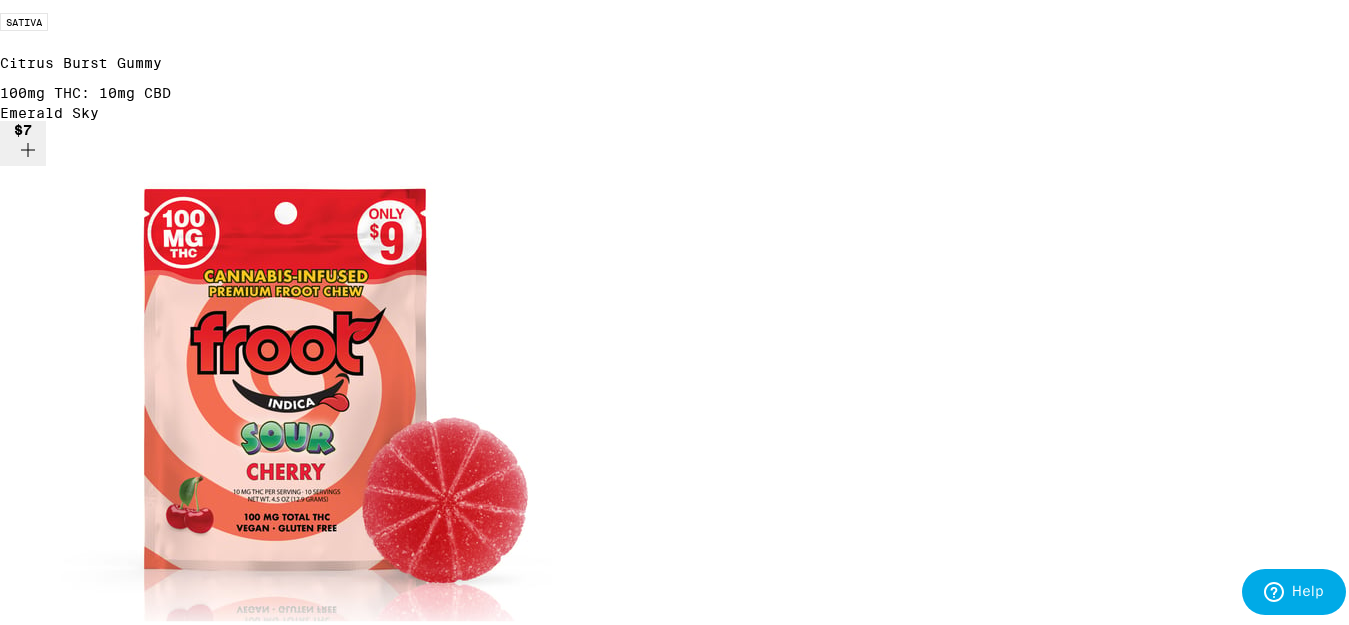 scroll, scrollTop: 1100, scrollLeft: 0, axis: vertical 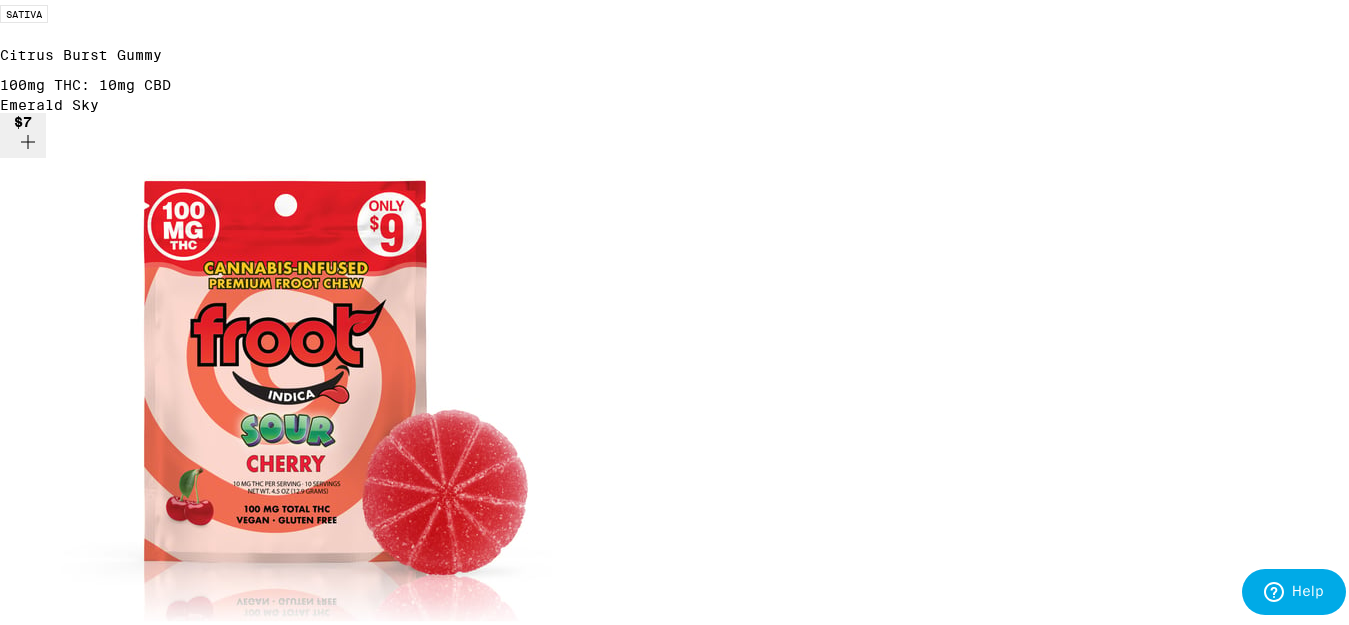 click 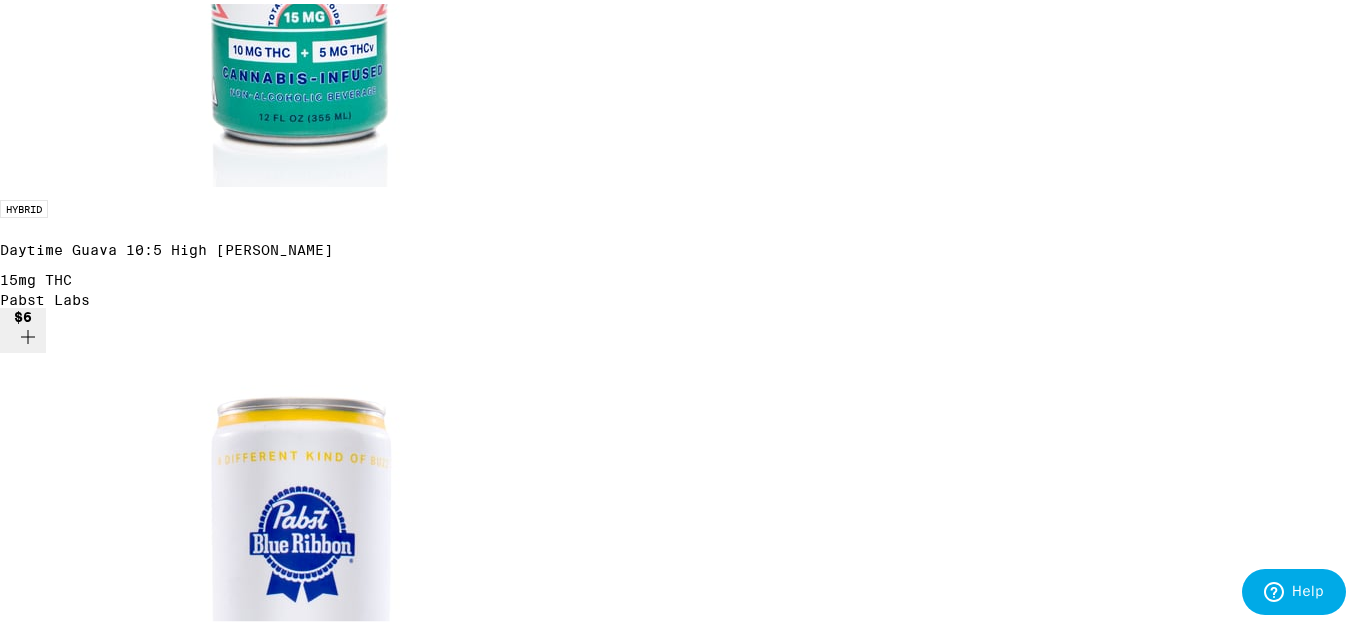 scroll, scrollTop: 1500, scrollLeft: 0, axis: vertical 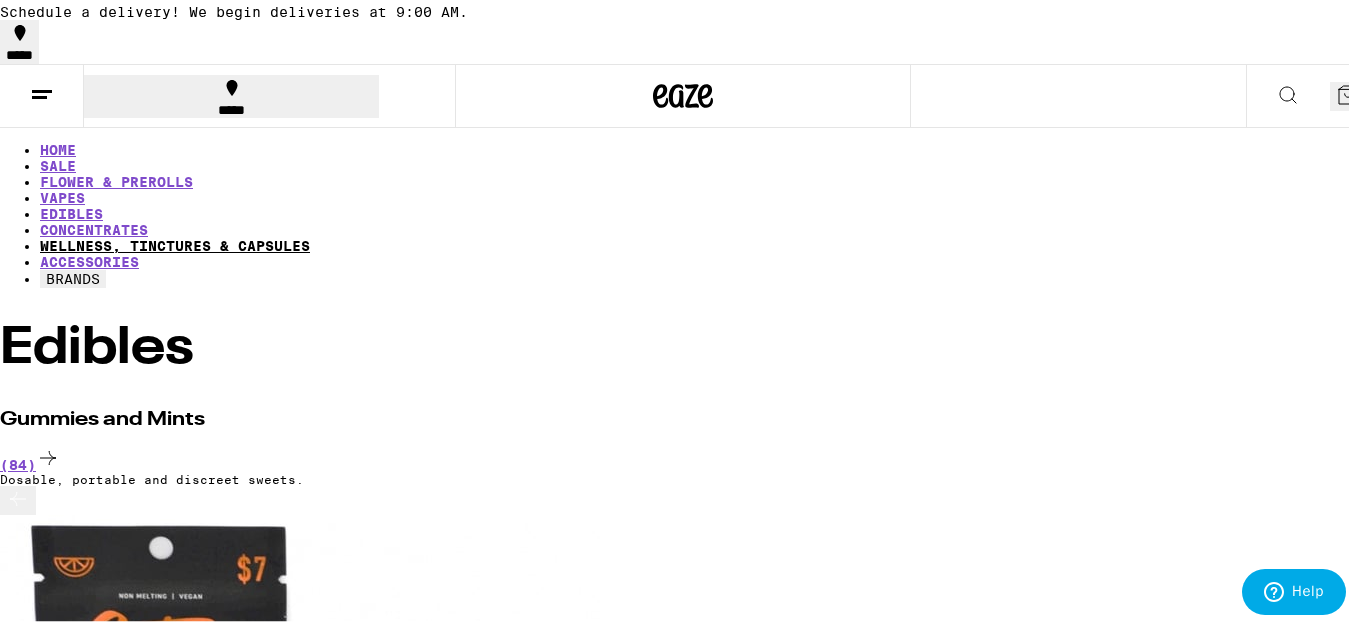 click on "WELLNESS, TINCTURES & CAPSULES" at bounding box center [175, 242] 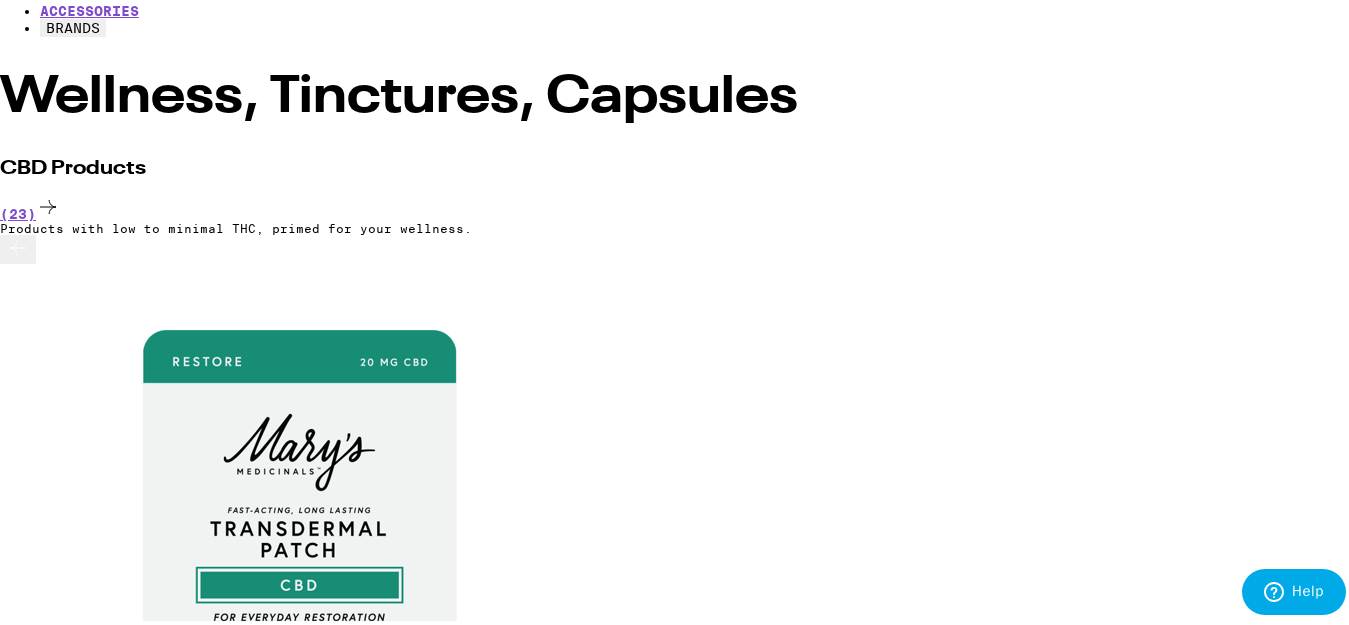 scroll, scrollTop: 250, scrollLeft: 0, axis: vertical 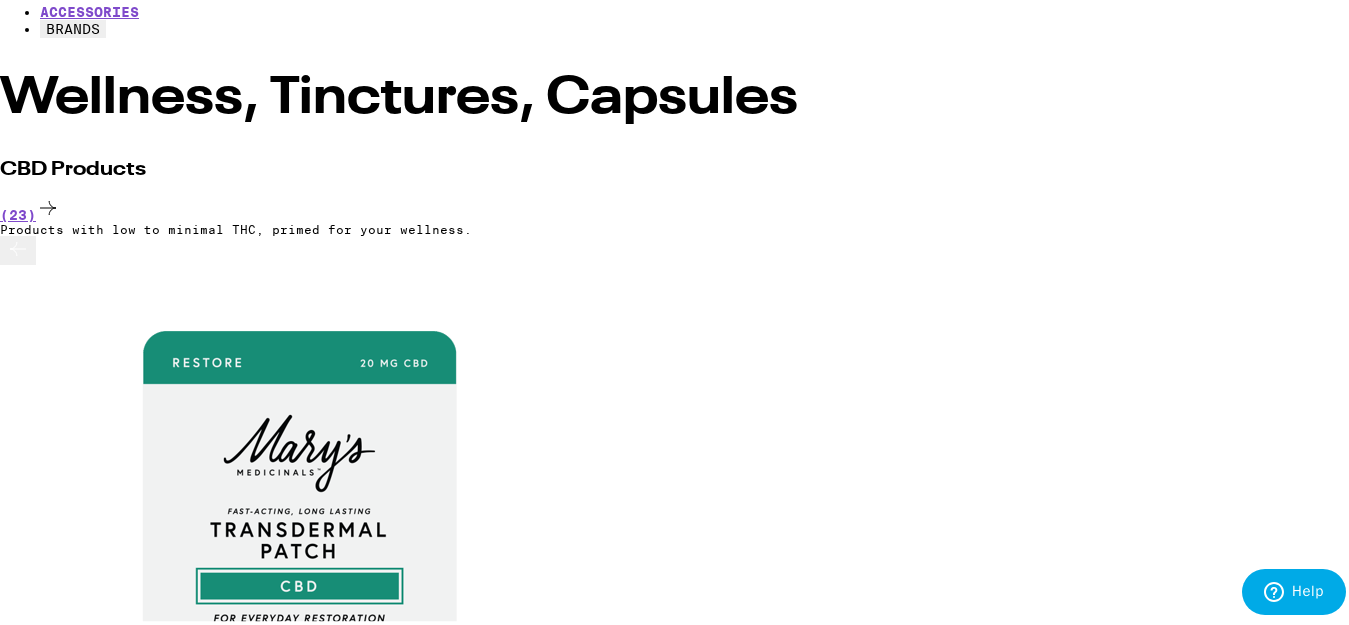 click 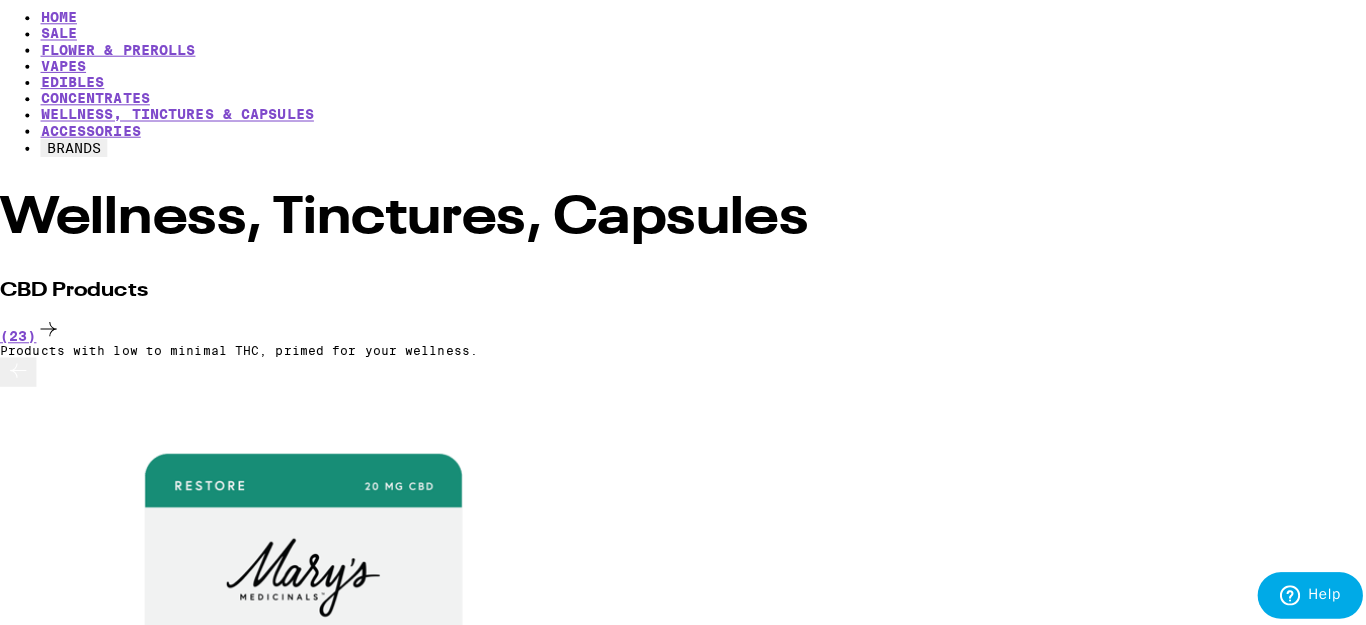 scroll, scrollTop: 0, scrollLeft: 0, axis: both 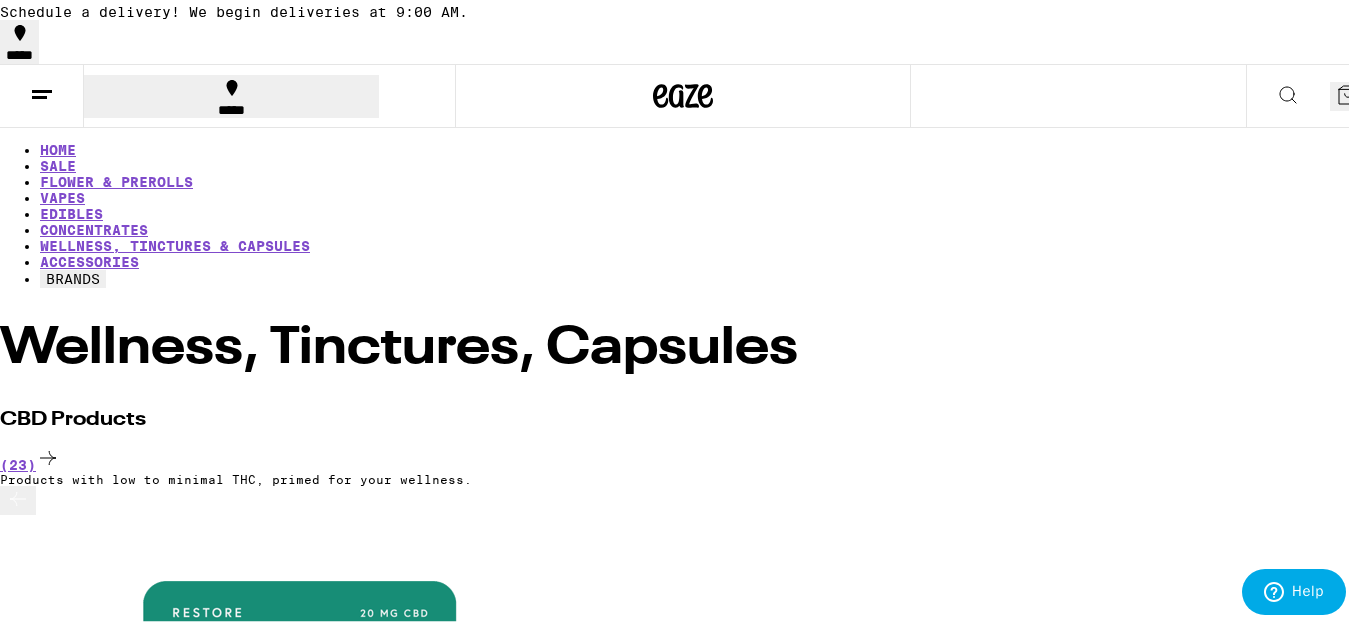 click 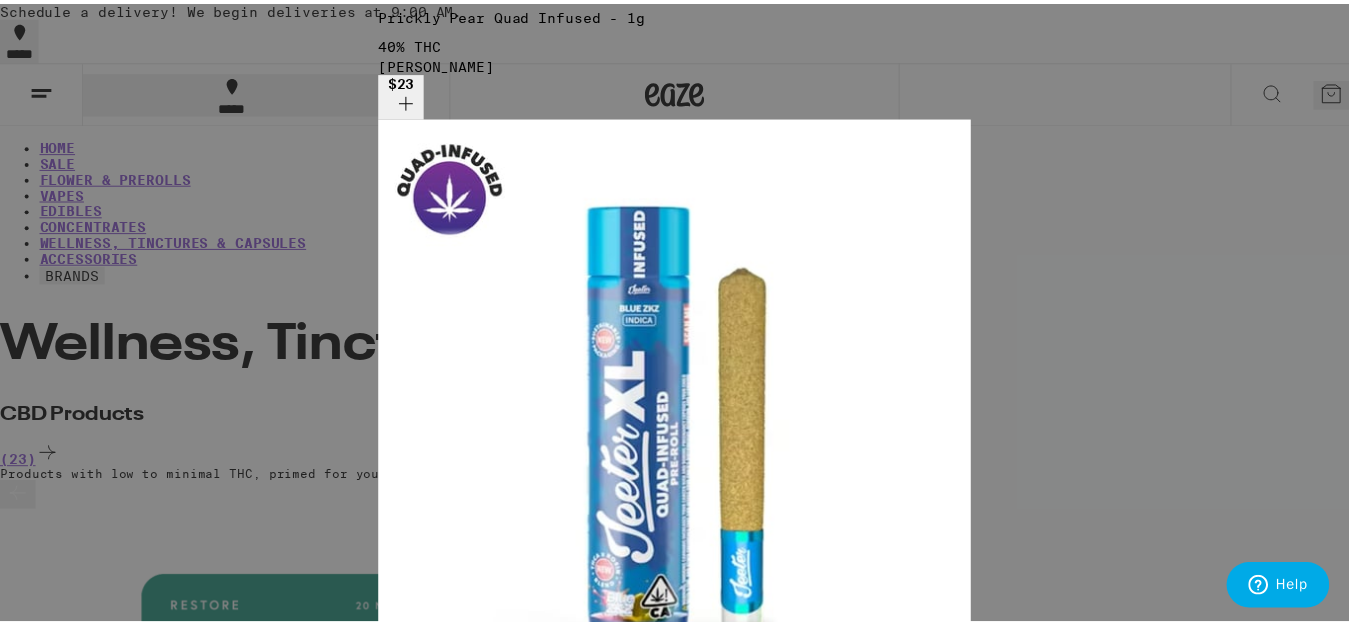 scroll, scrollTop: 1200, scrollLeft: 0, axis: vertical 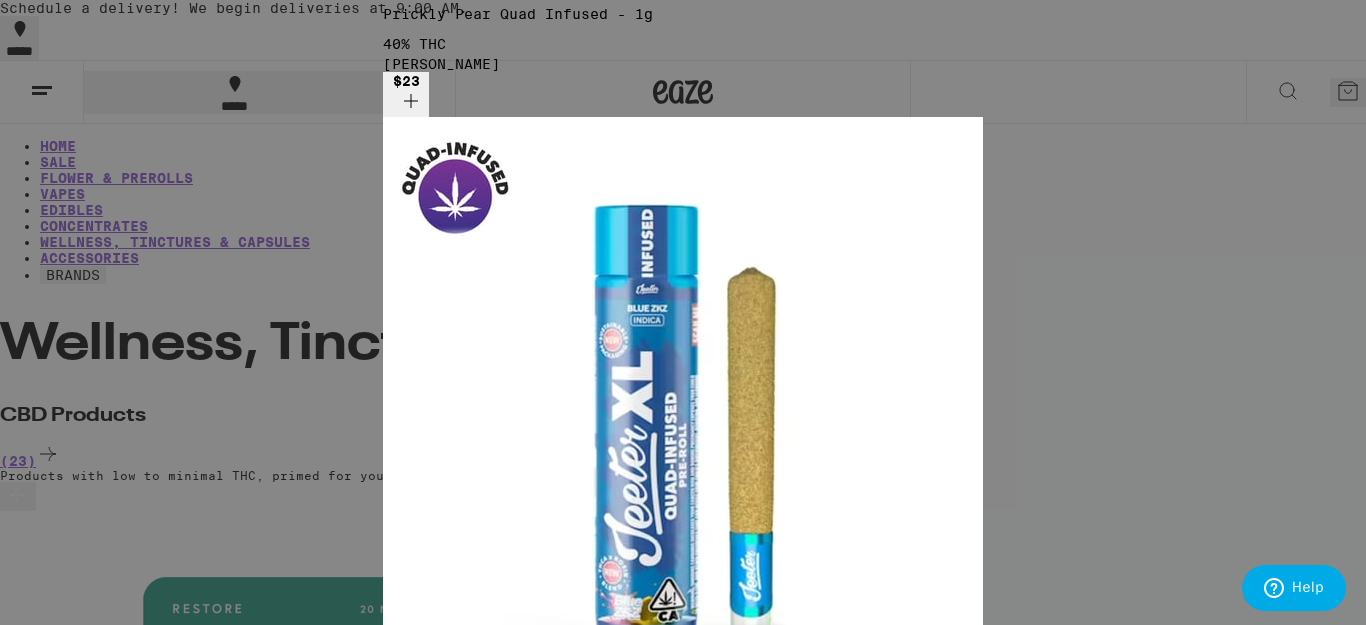 type on "rosin" 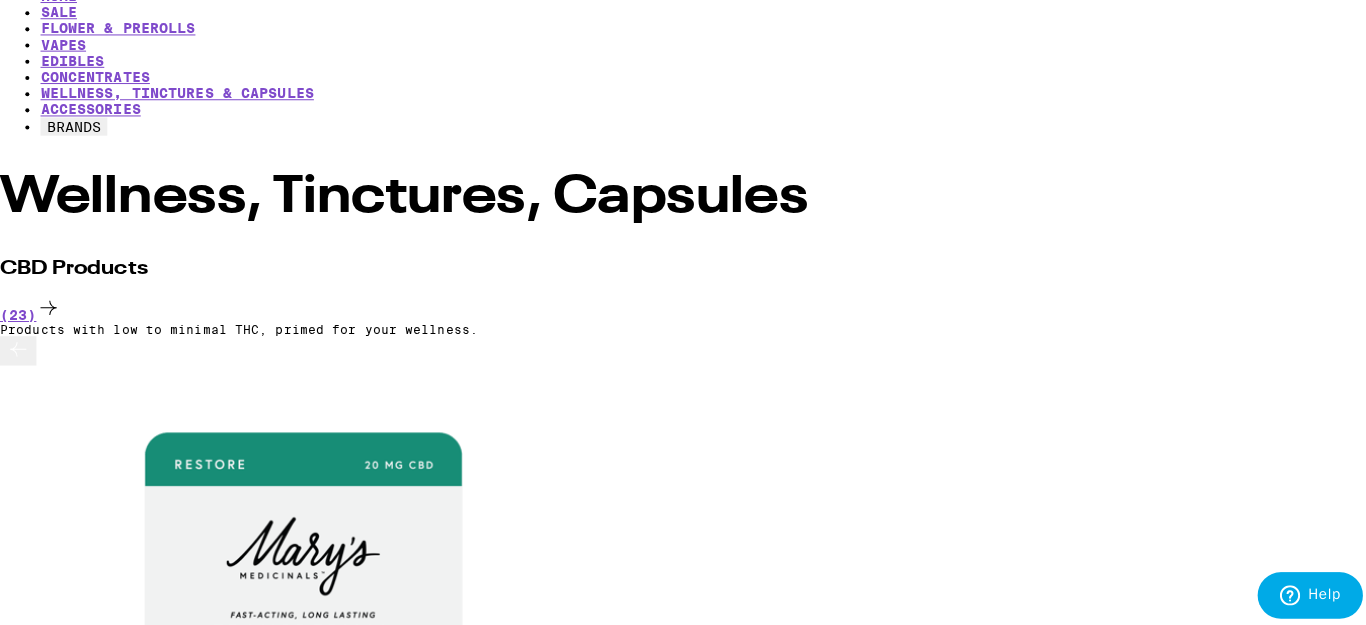 scroll, scrollTop: 0, scrollLeft: 0, axis: both 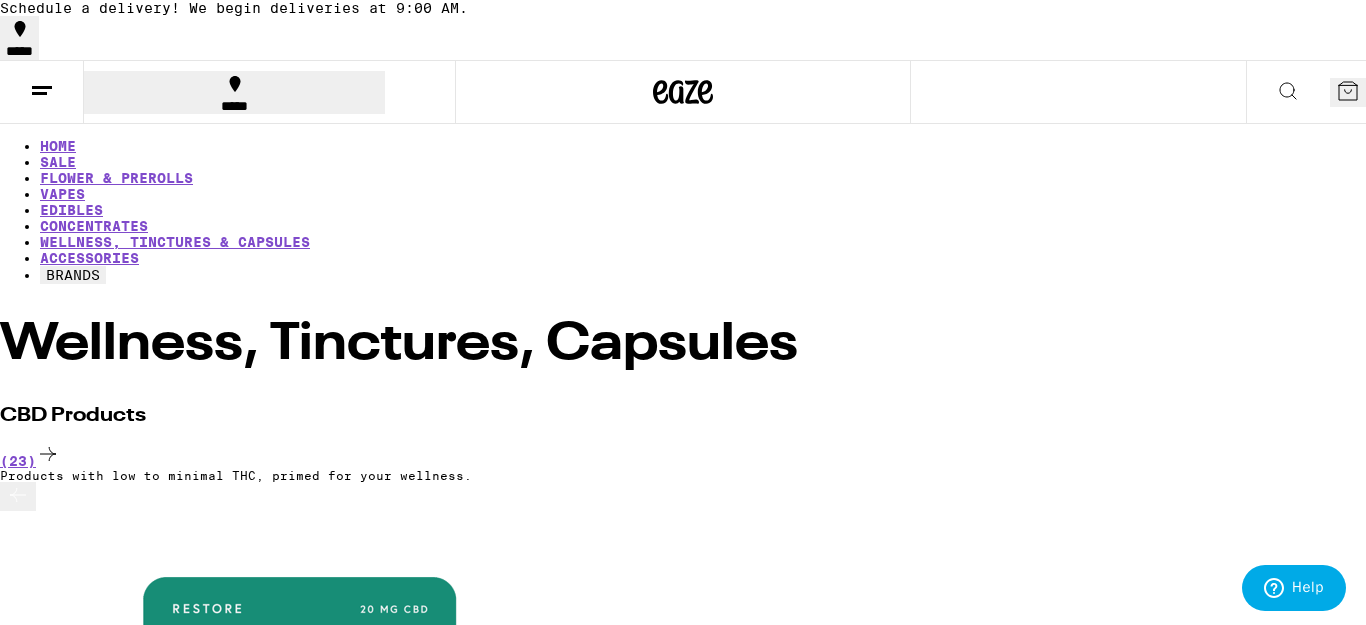 click 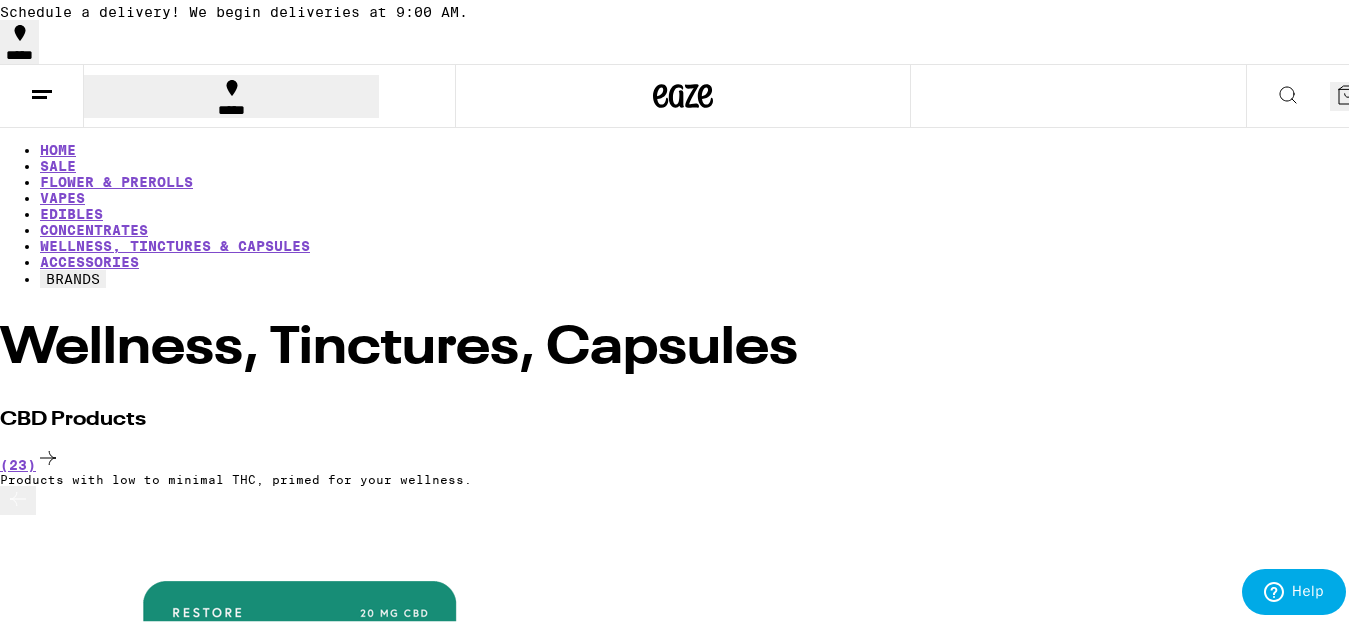 click at bounding box center (1288, 92) 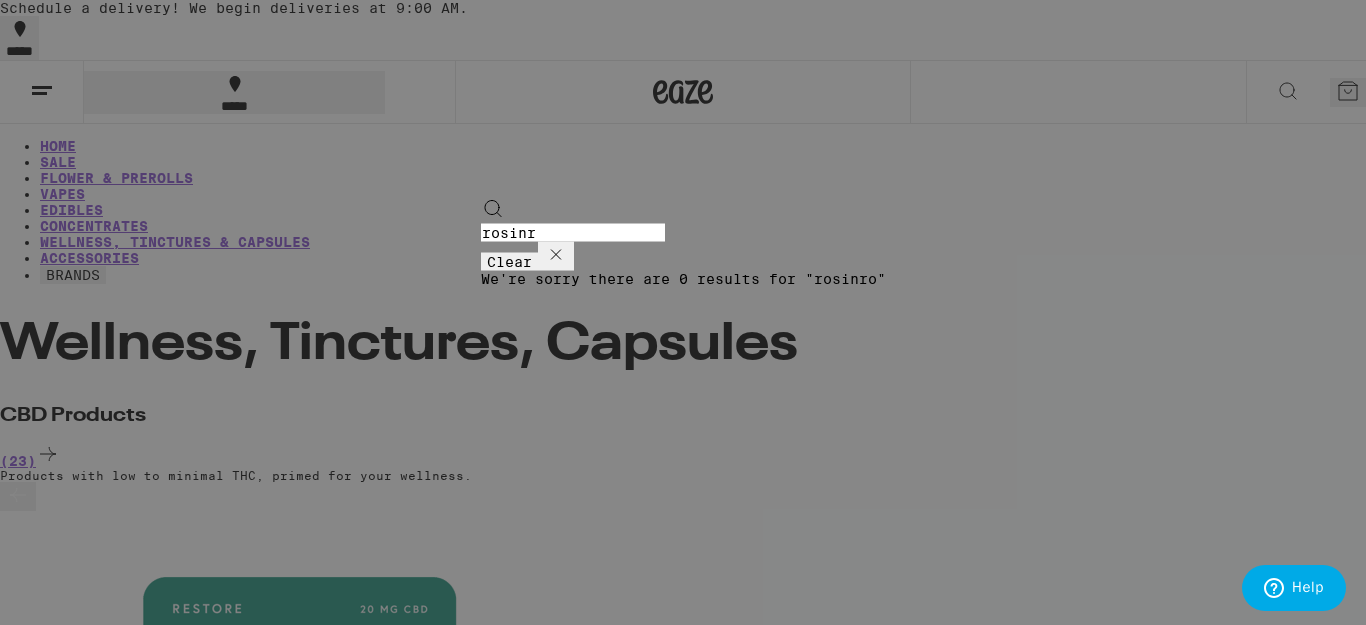 type on "rosin" 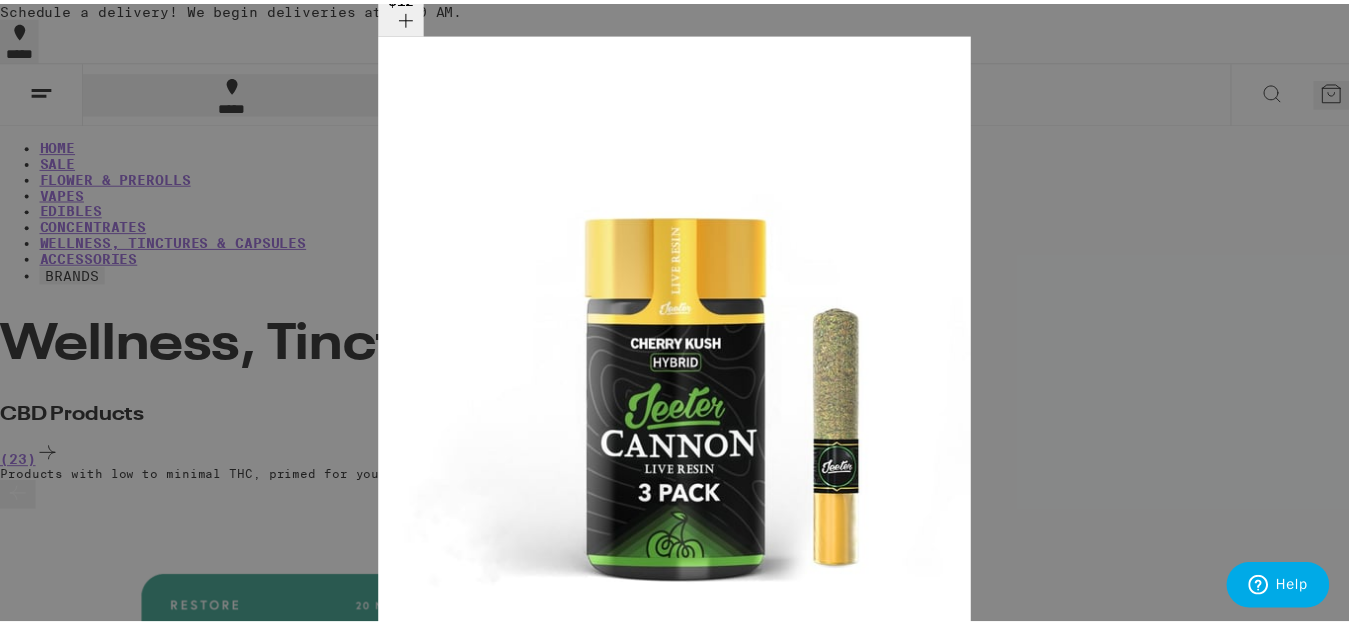 scroll, scrollTop: 4000, scrollLeft: 0, axis: vertical 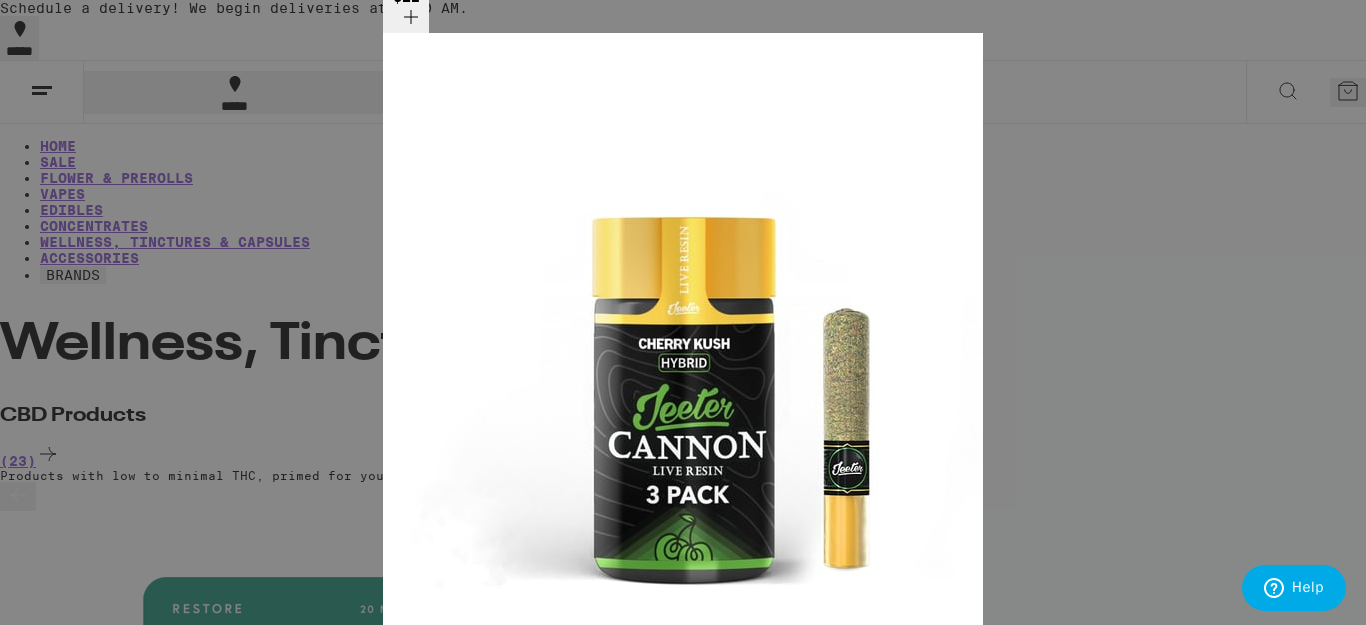 click at bounding box center (683, 12129) 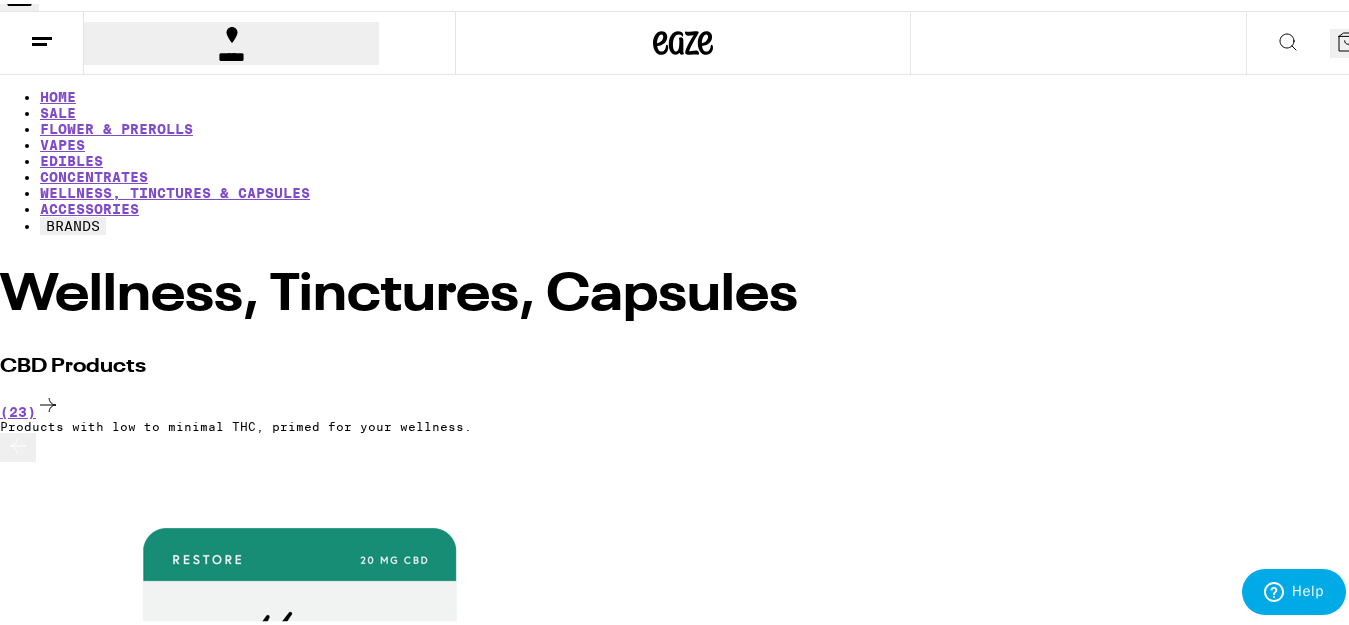 scroll, scrollTop: 0, scrollLeft: 0, axis: both 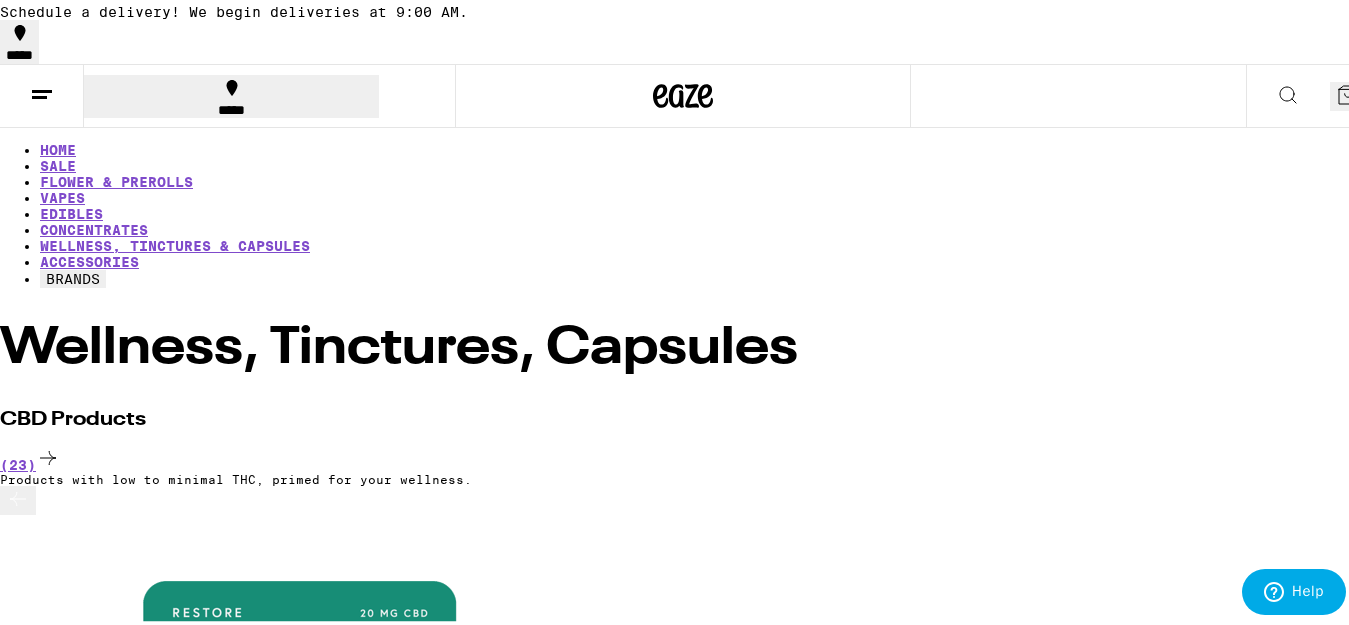click at bounding box center [42, 92] 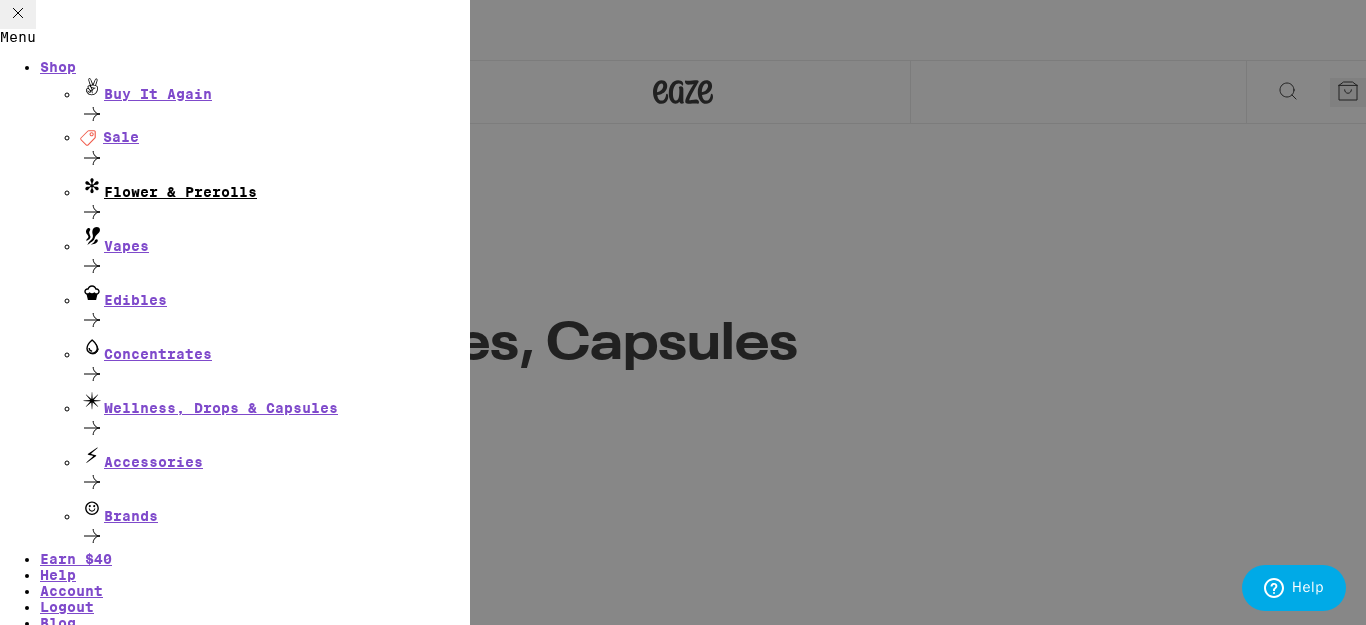 click on "Flower & Prerolls" at bounding box center (275, 186) 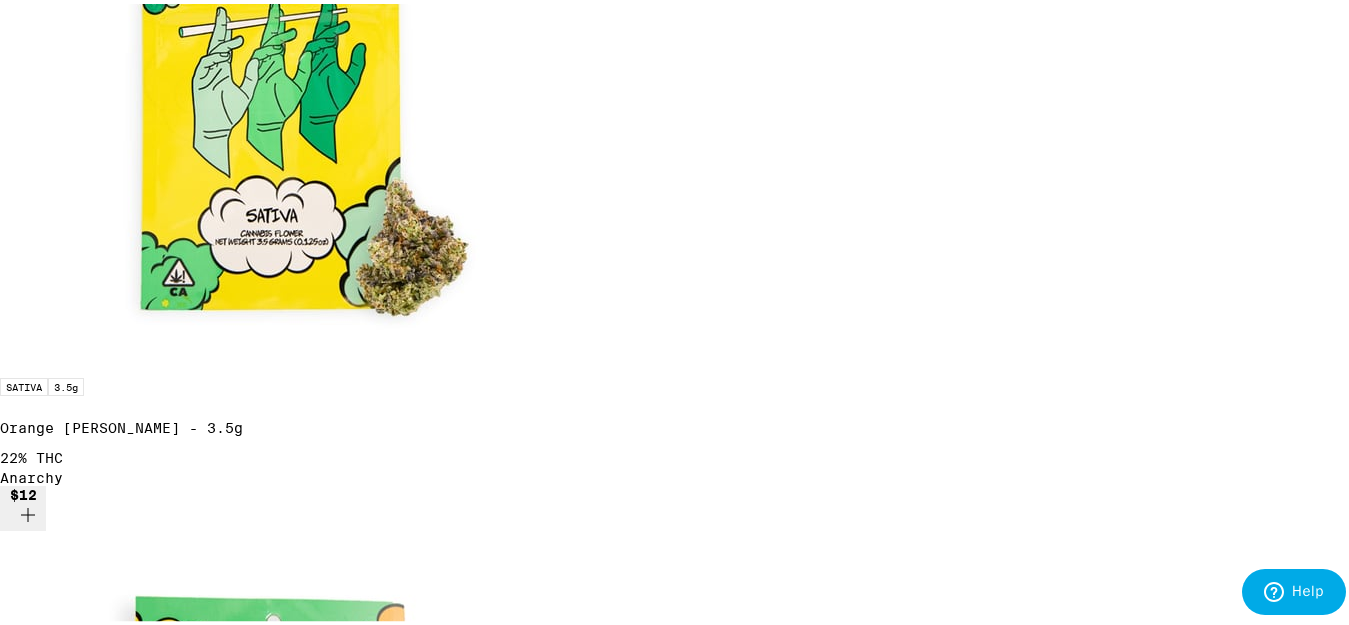 scroll, scrollTop: 600, scrollLeft: 0, axis: vertical 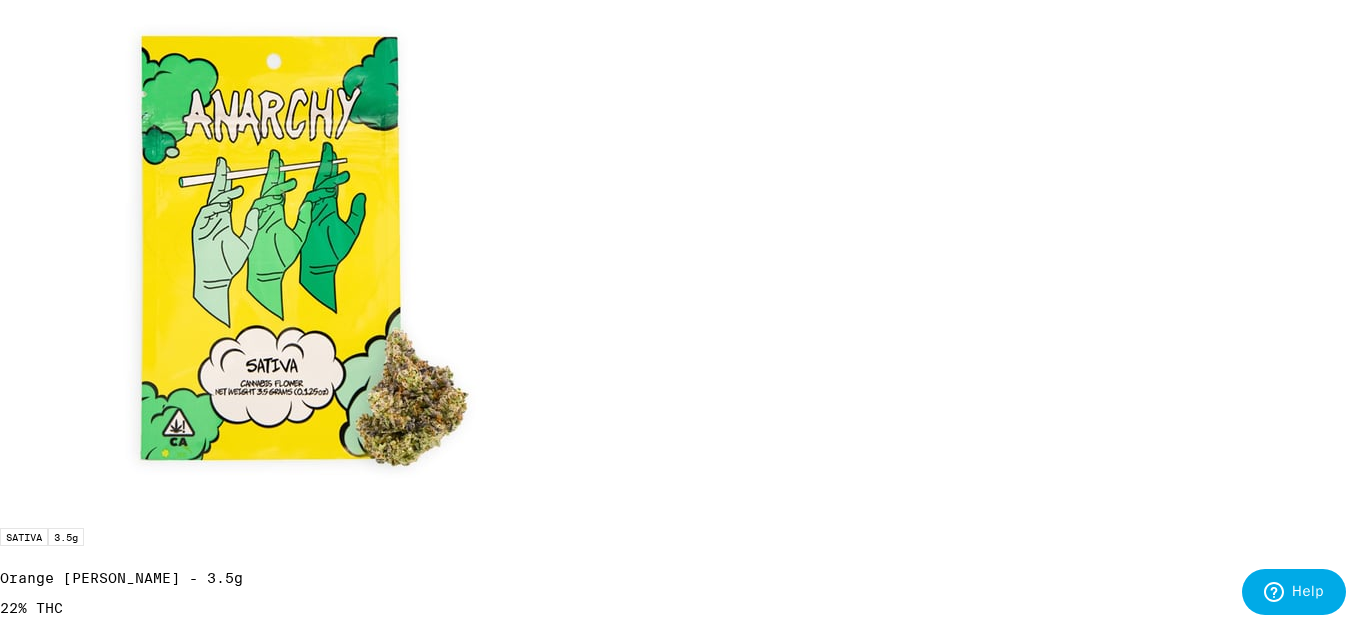 click 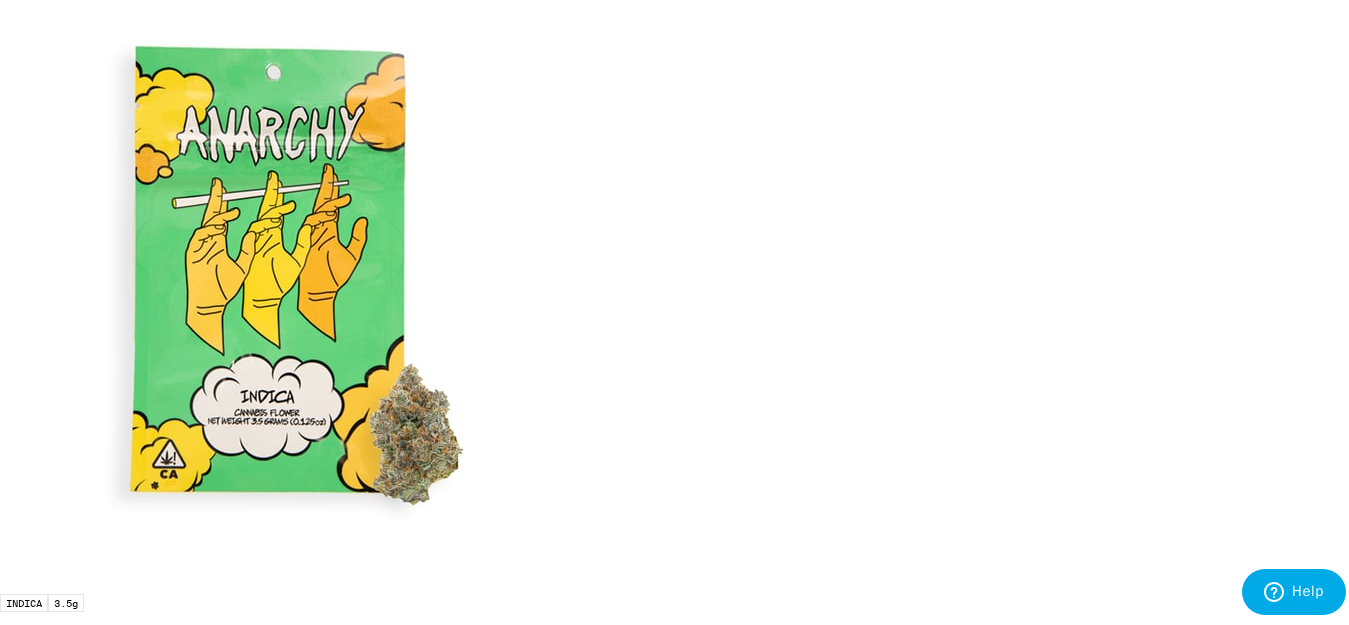 scroll, scrollTop: 700, scrollLeft: 0, axis: vertical 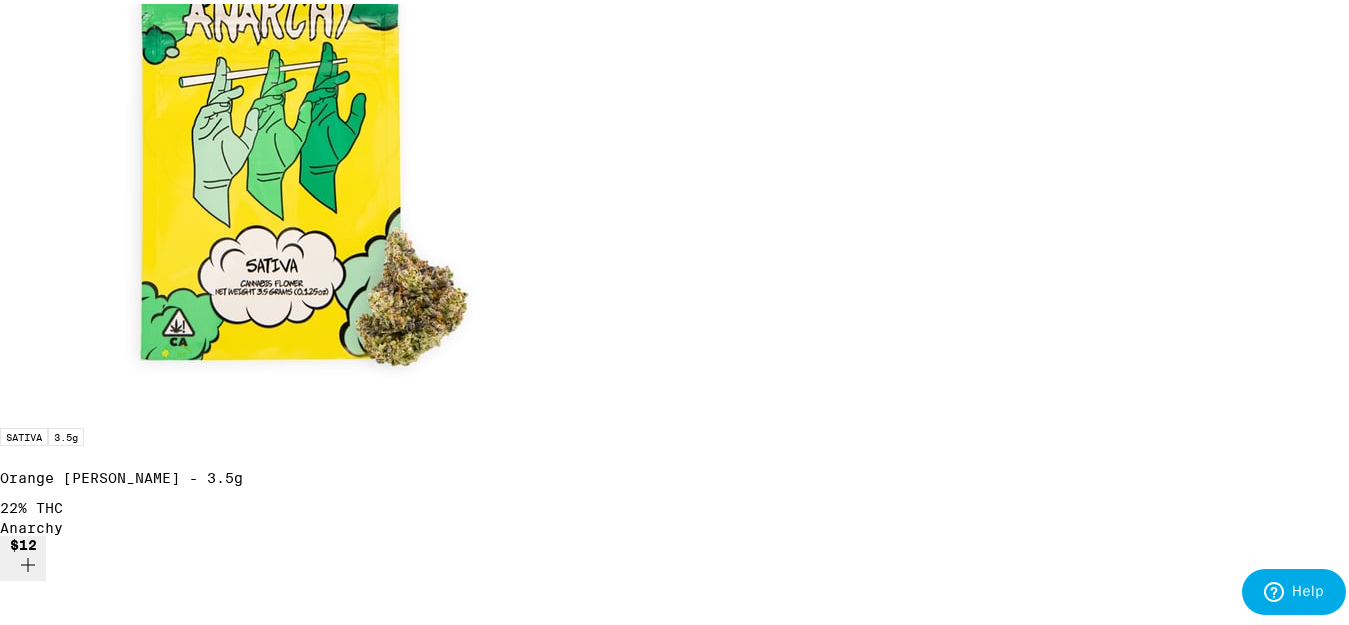 click at bounding box center [18, 16302] 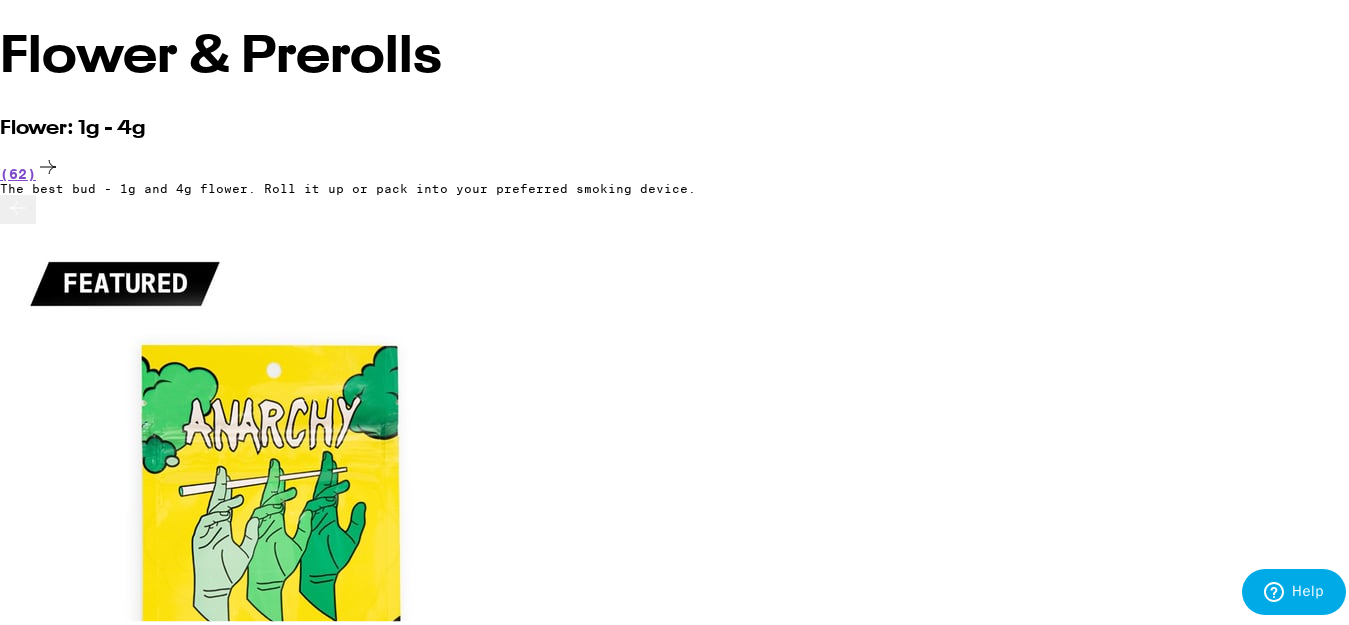 scroll, scrollTop: 0, scrollLeft: 0, axis: both 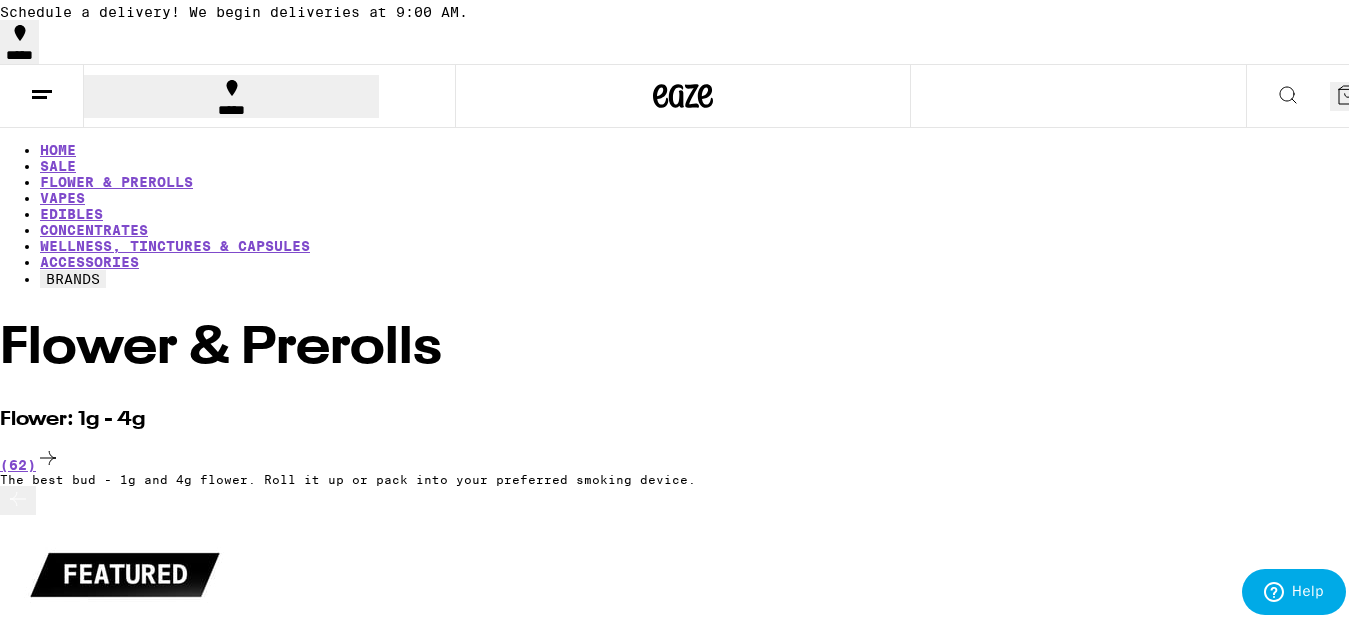 click on "HOME SALE FLOWER & PREROLLS VAPES EDIBLES CONCENTRATES WELLNESS, TINCTURES & CAPSULES ACCESSORIES BRANDS" at bounding box center [683, 211] 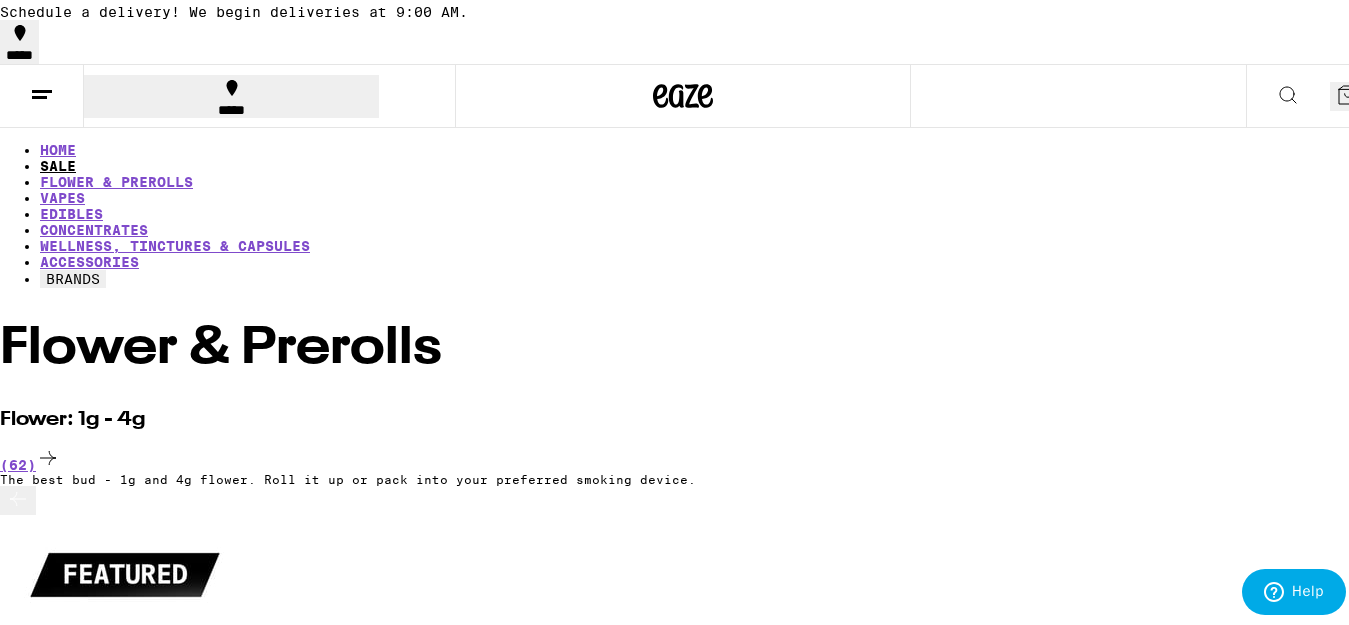 click on "SALE" at bounding box center (58, 162) 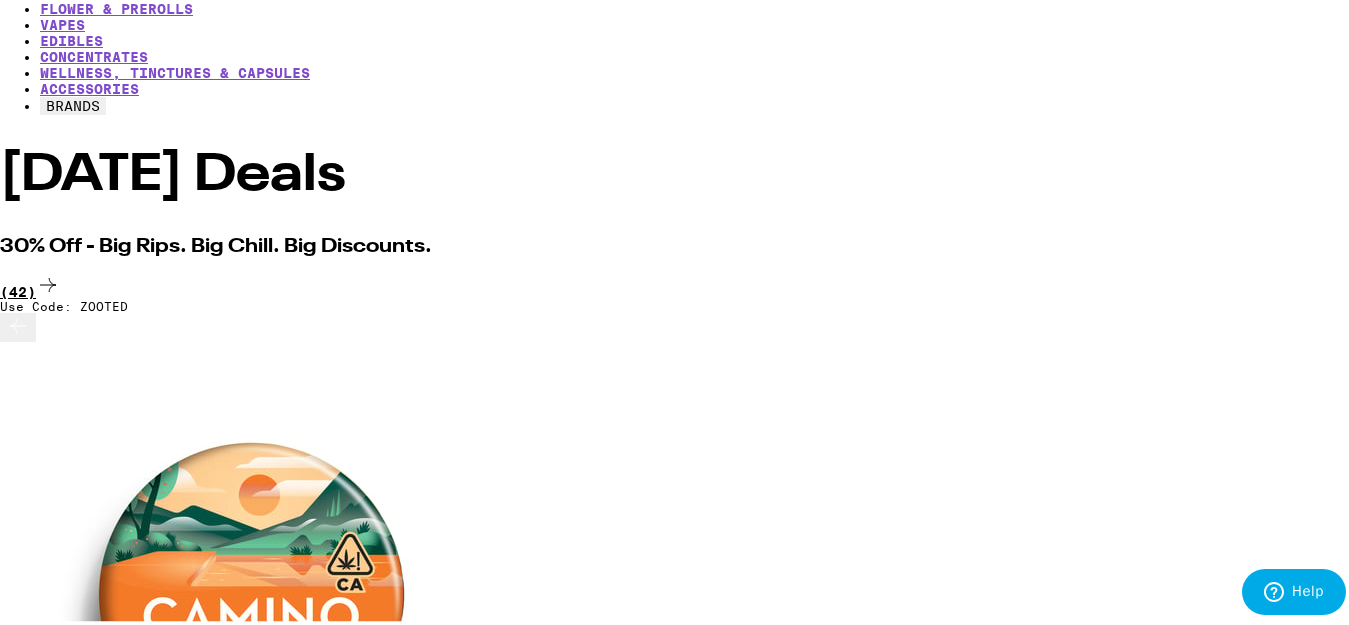 scroll, scrollTop: 0, scrollLeft: 0, axis: both 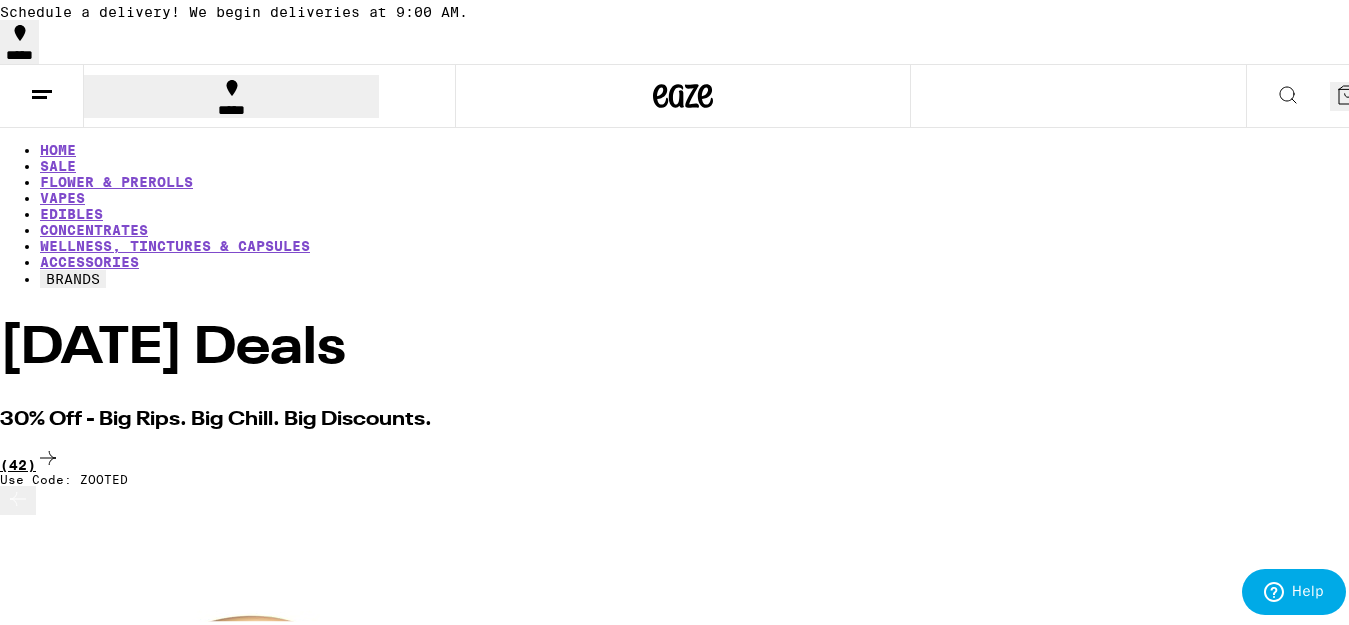click on "(42)" at bounding box center [683, 455] 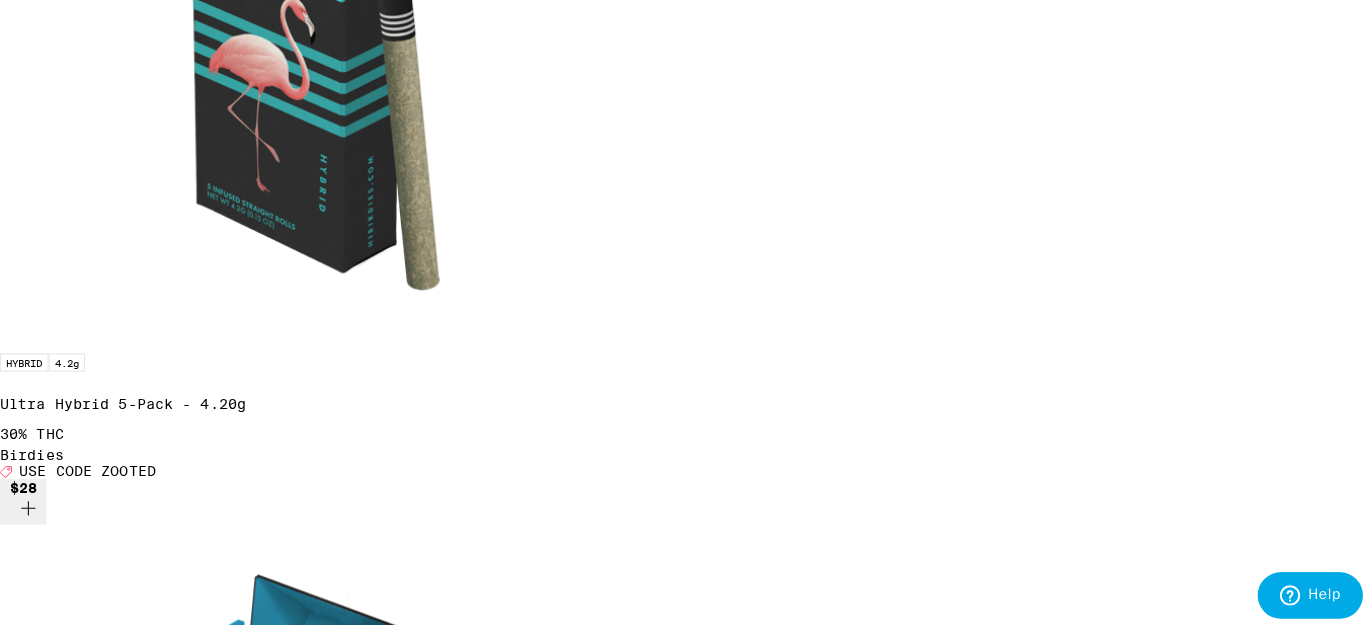 scroll, scrollTop: 3900, scrollLeft: 0, axis: vertical 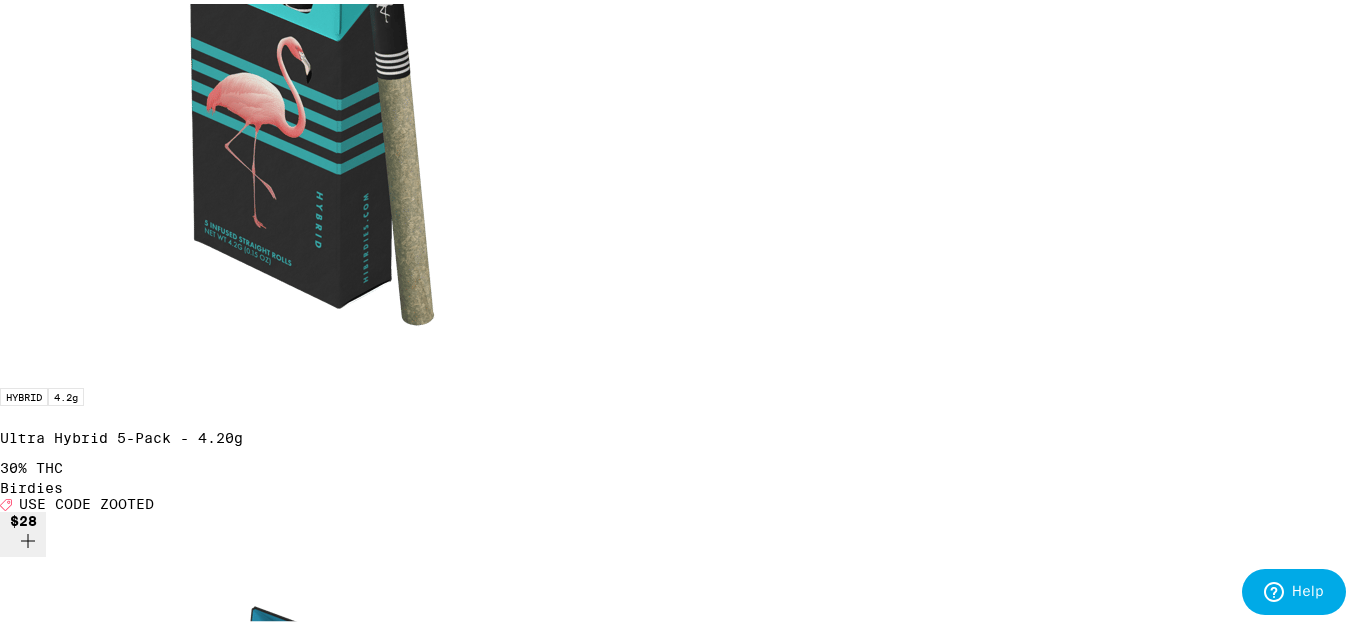 click on "Master Kush - 3.5g" at bounding box center [683, 27684] 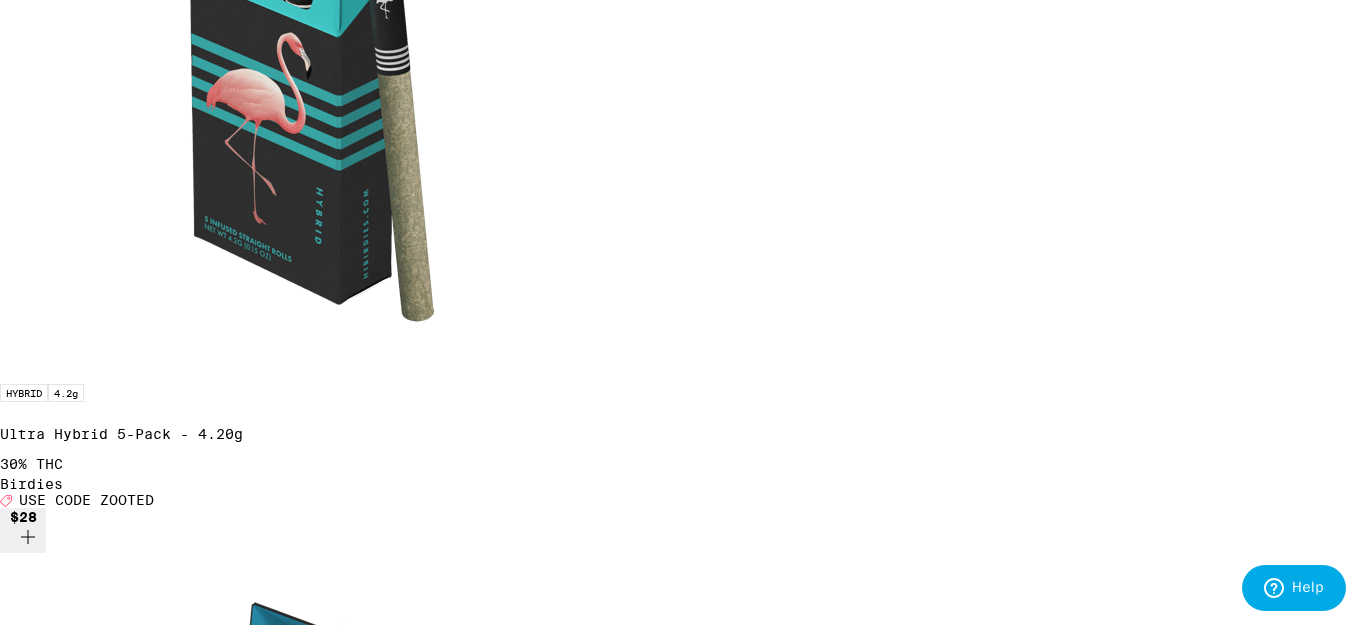 scroll, scrollTop: 96, scrollLeft: 0, axis: vertical 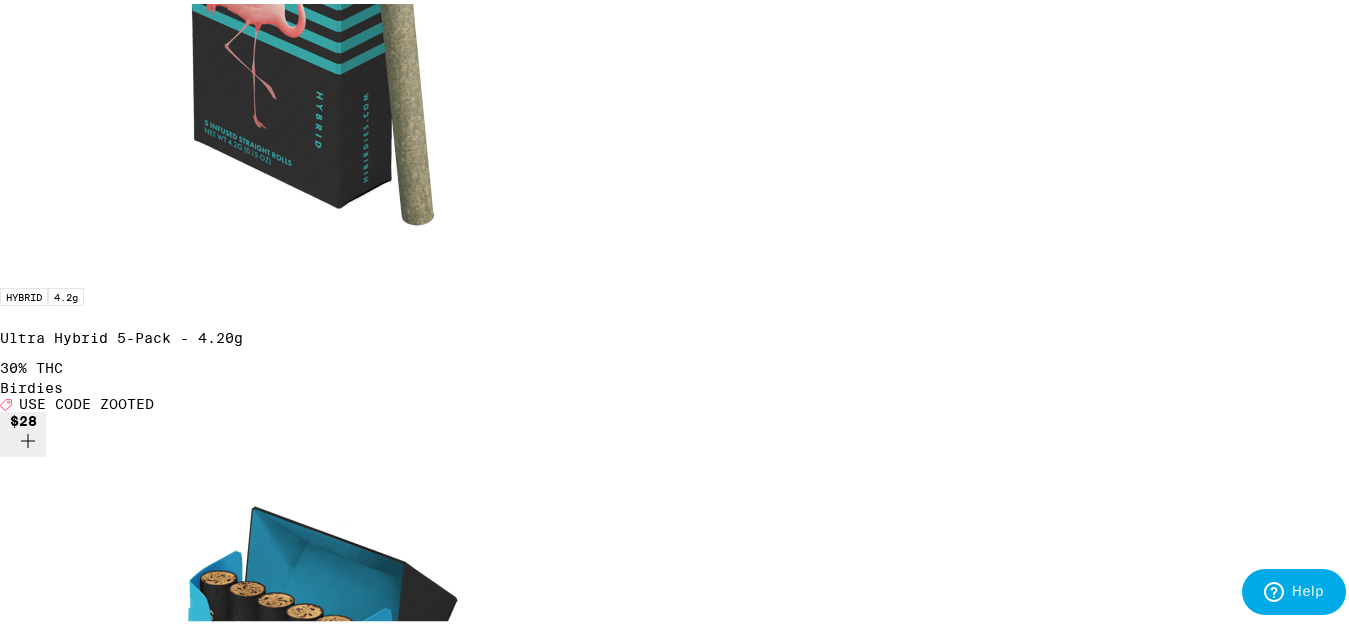click at bounding box center (300, 28785) 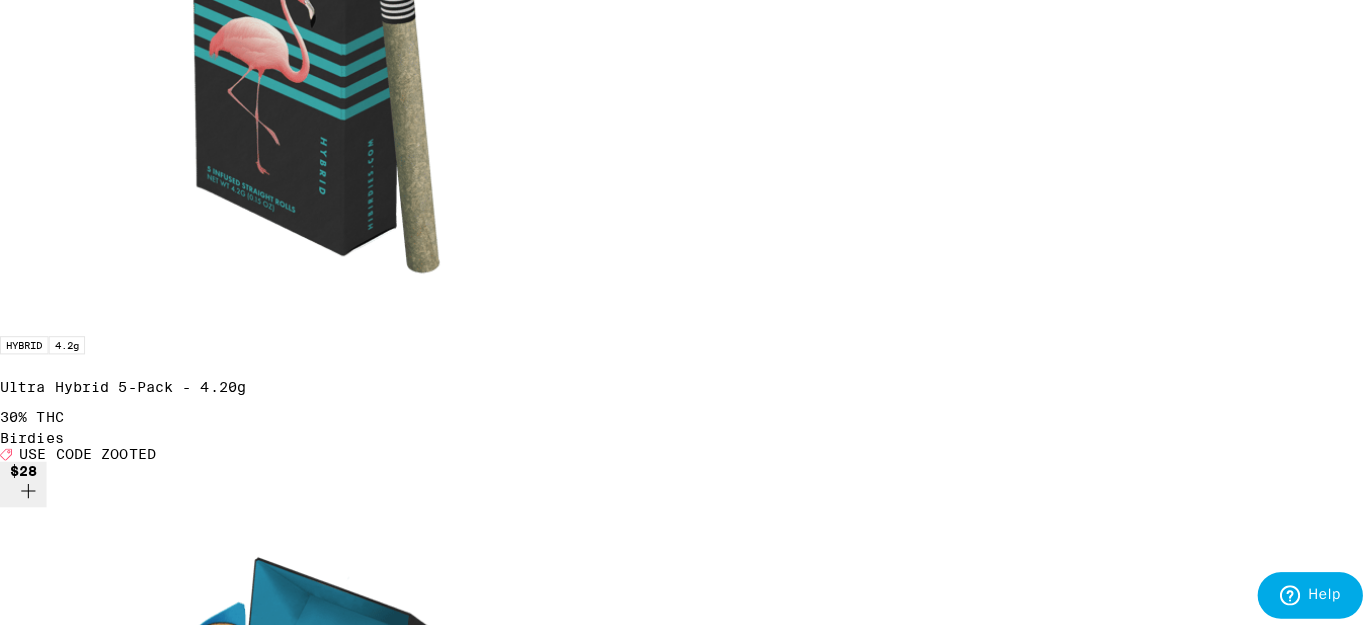scroll, scrollTop: 4184, scrollLeft: 0, axis: vertical 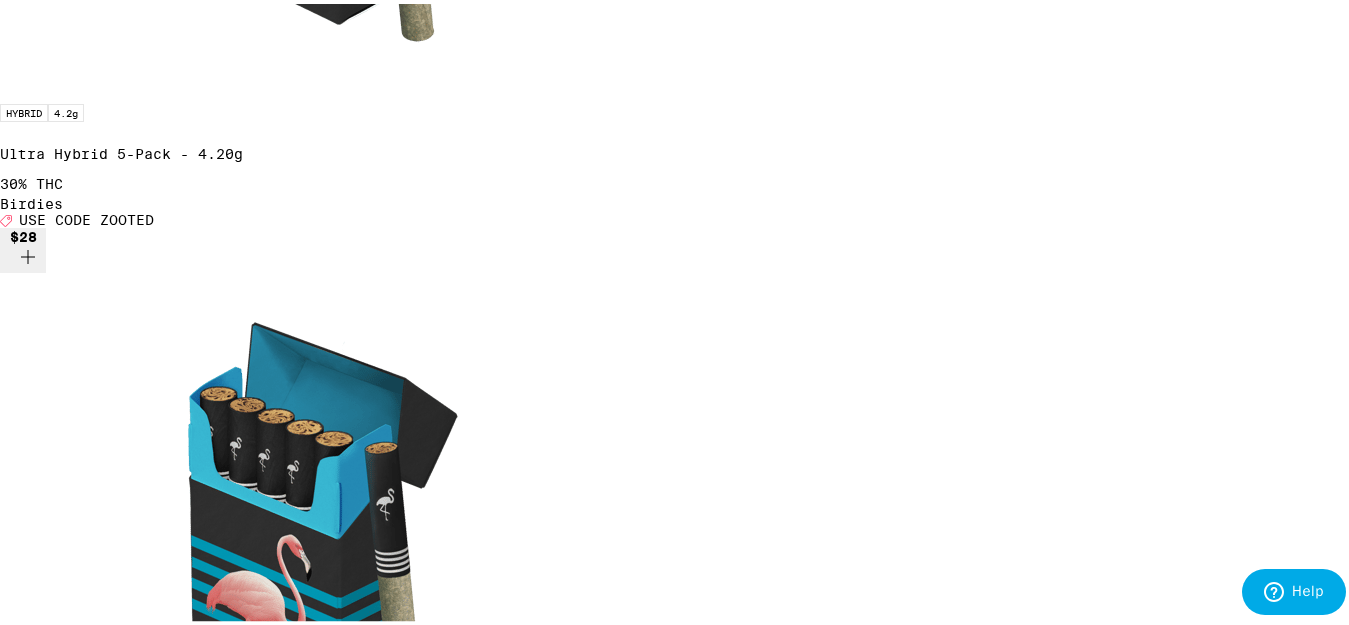 click at bounding box center [300, 27819] 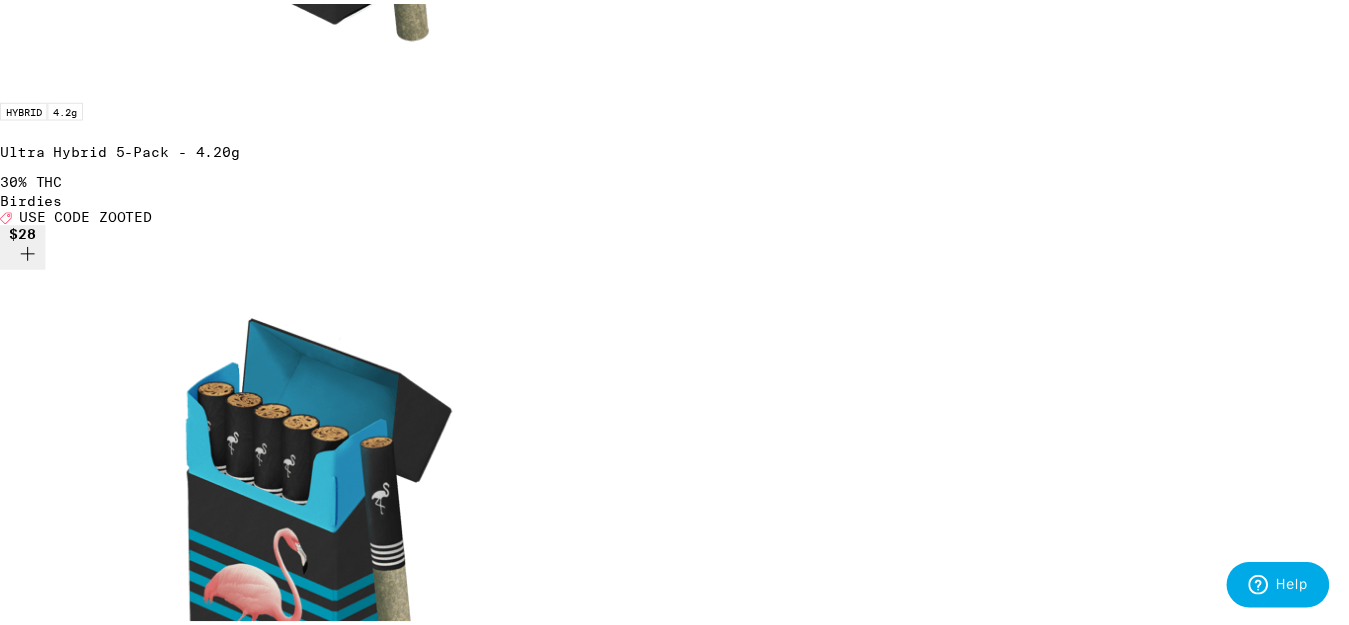 scroll, scrollTop: 0, scrollLeft: 0, axis: both 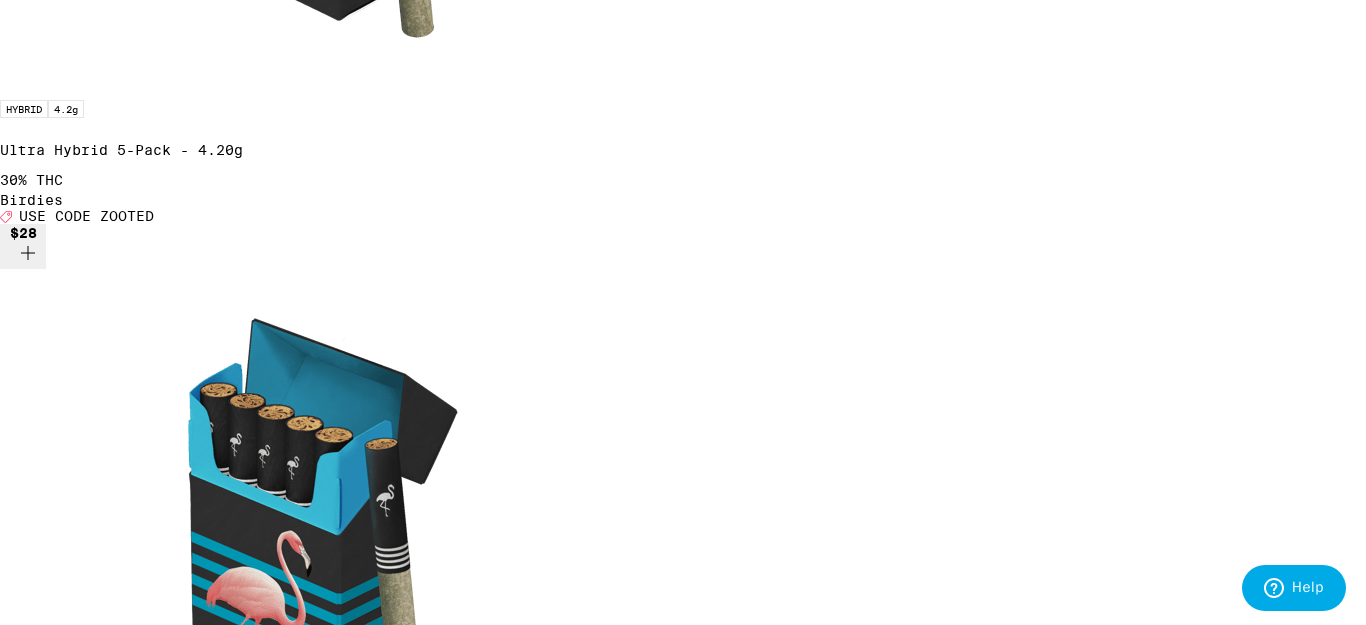 click at bounding box center [683, 29294] 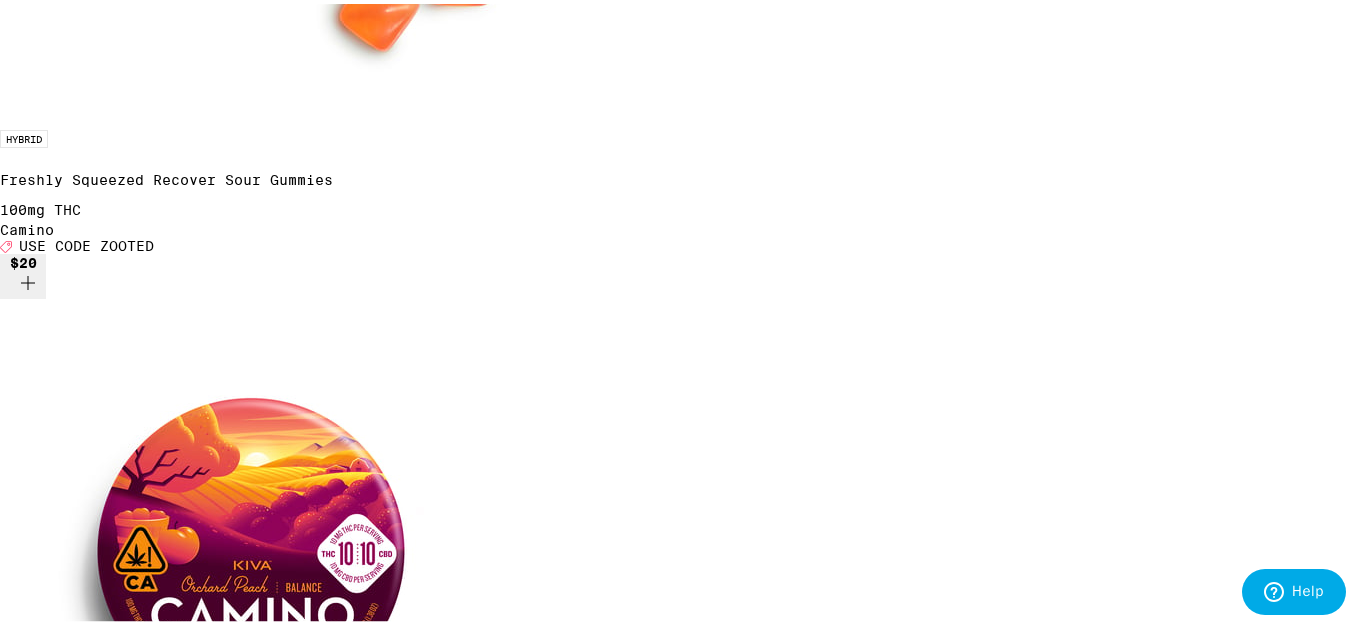 scroll, scrollTop: 848, scrollLeft: 0, axis: vertical 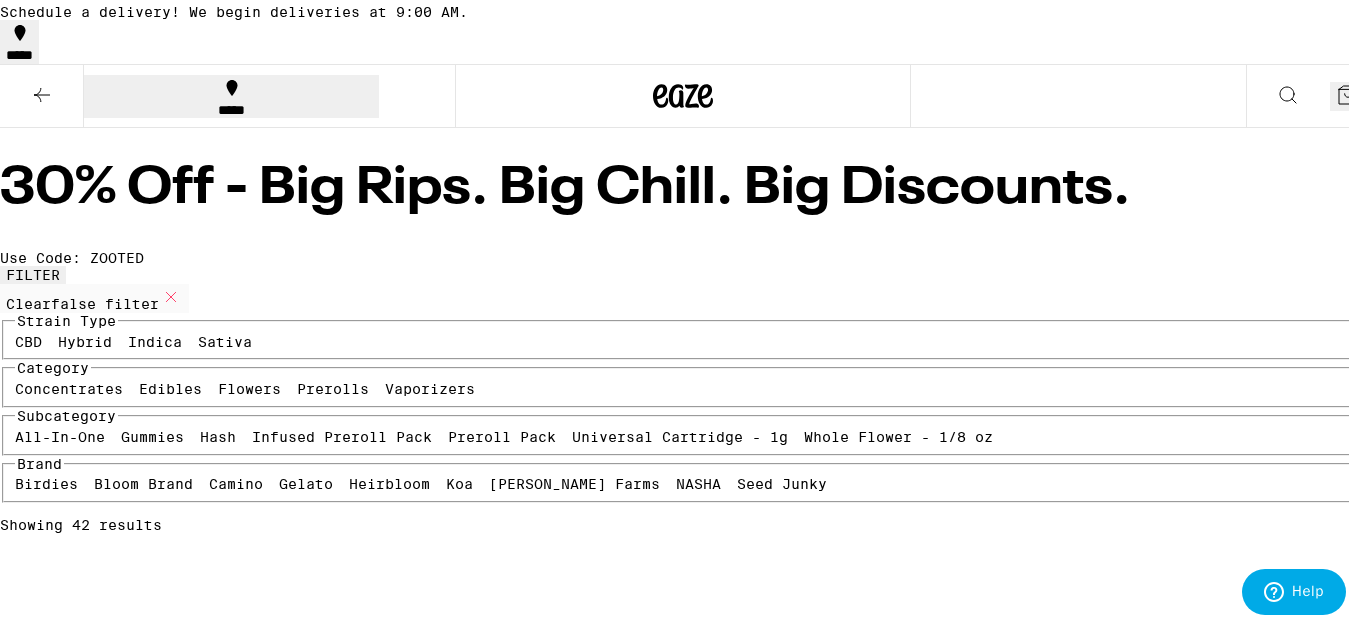 click 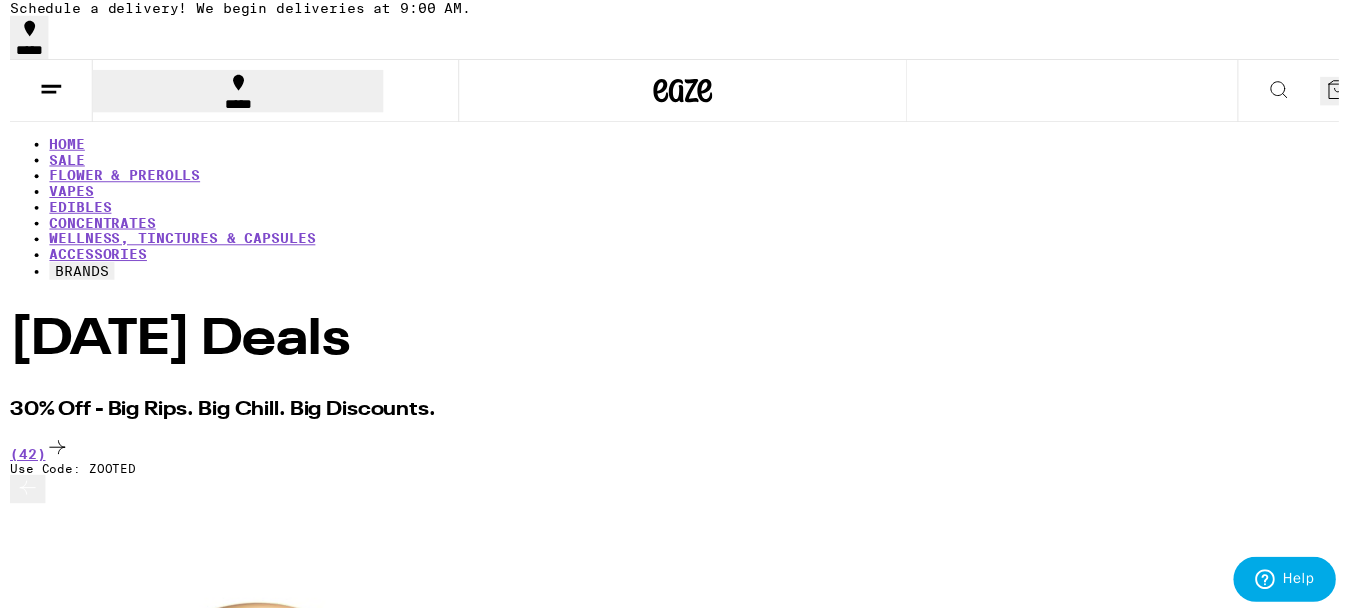 click 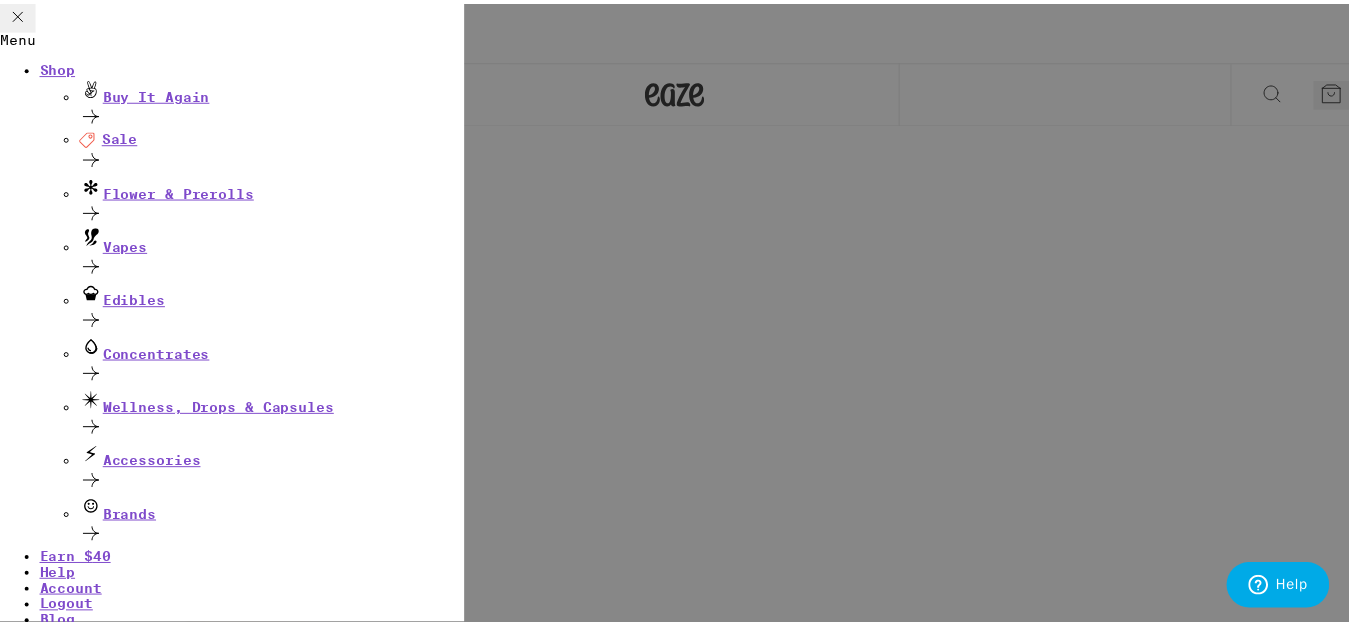 scroll, scrollTop: 240, scrollLeft: 0, axis: vertical 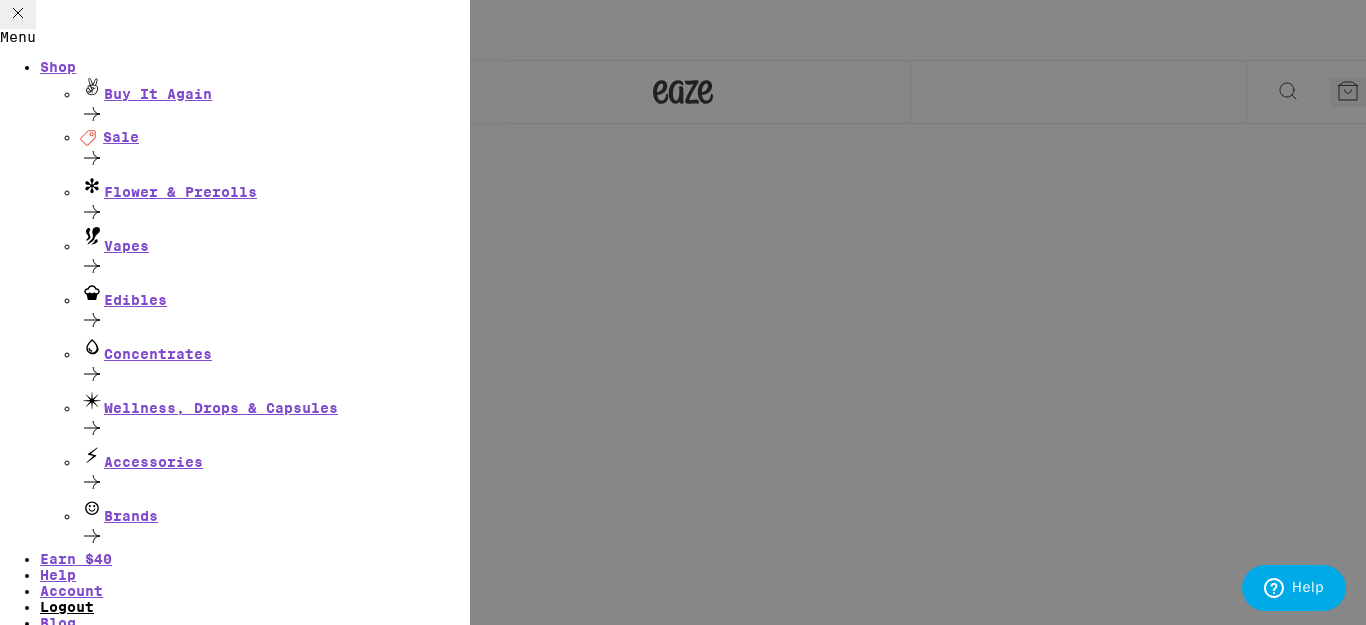 click on "Logout" at bounding box center (67, 607) 